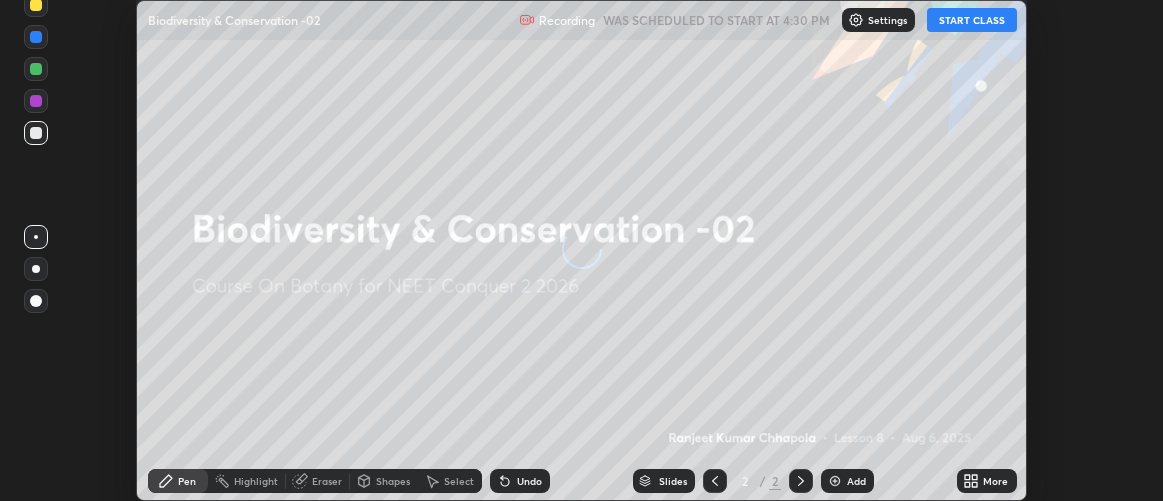 scroll, scrollTop: 0, scrollLeft: 0, axis: both 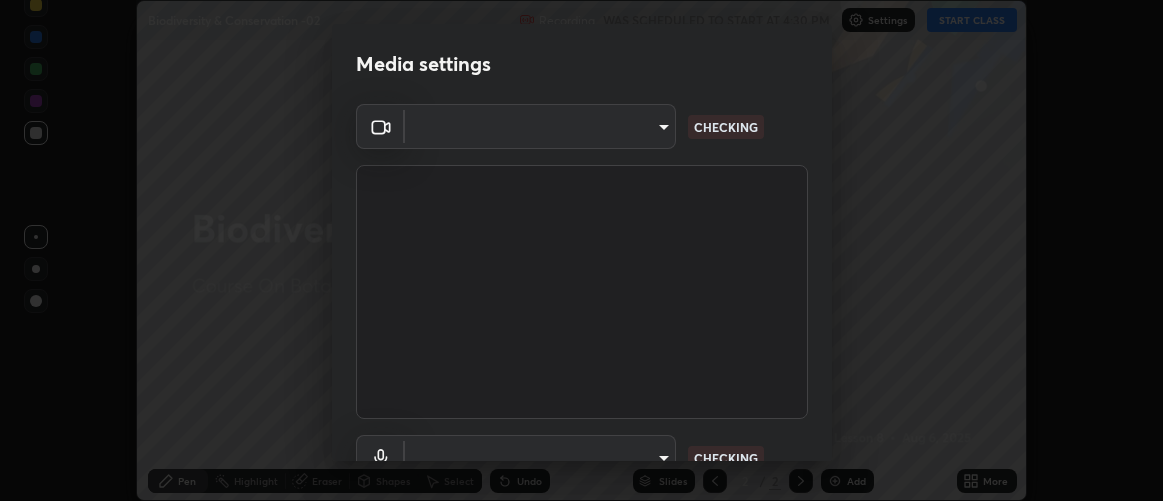 type on "d9b519daceb8a772394af6ea8e45353be5bbf62d8cb1cf3345c472de64055974" 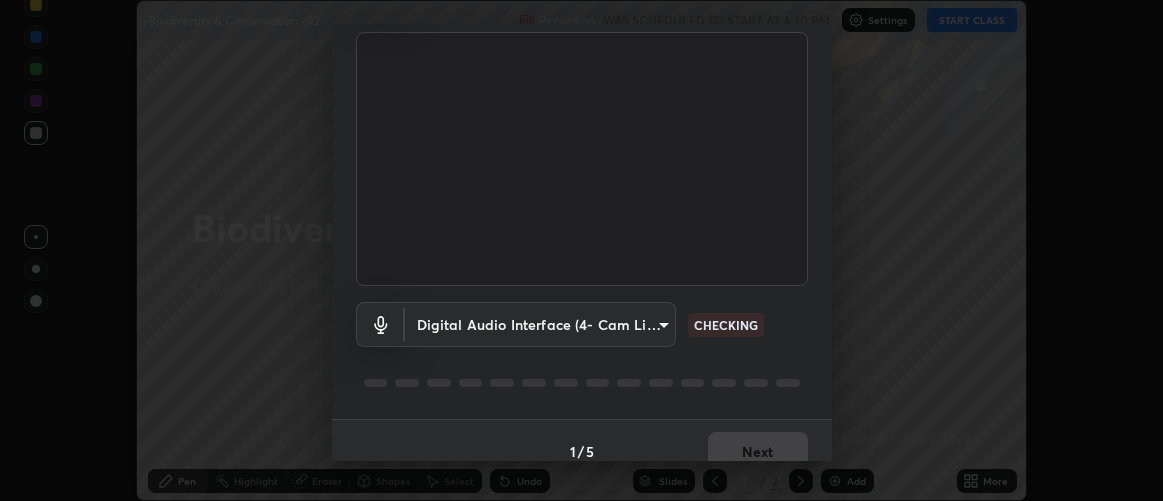 scroll, scrollTop: 154, scrollLeft: 0, axis: vertical 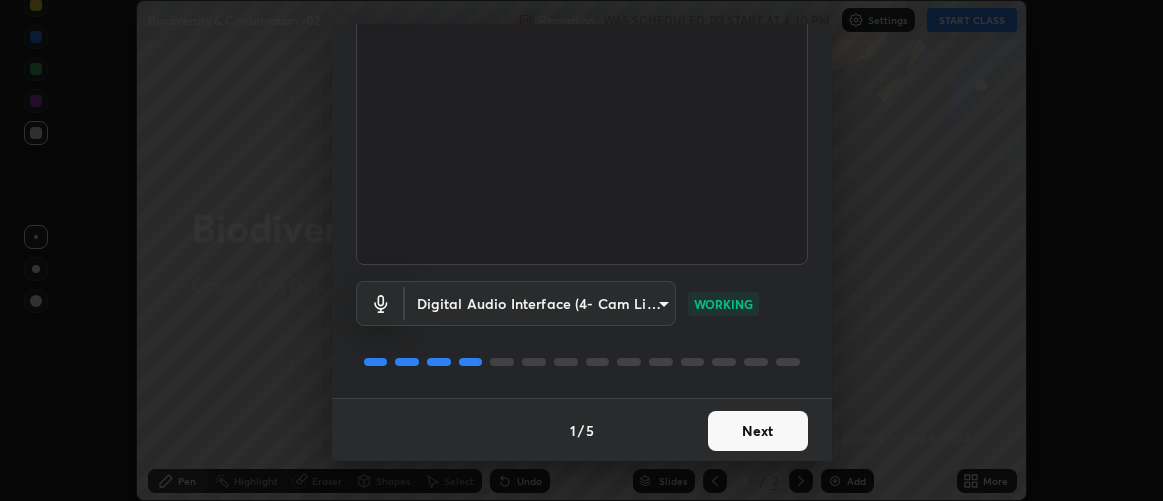 click on "Next" at bounding box center [758, 431] 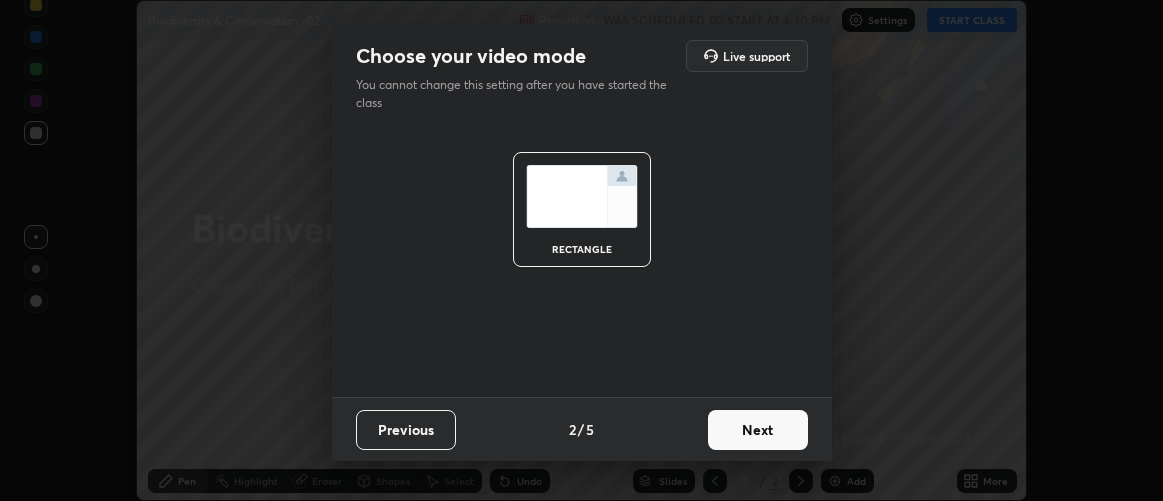 scroll, scrollTop: 0, scrollLeft: 0, axis: both 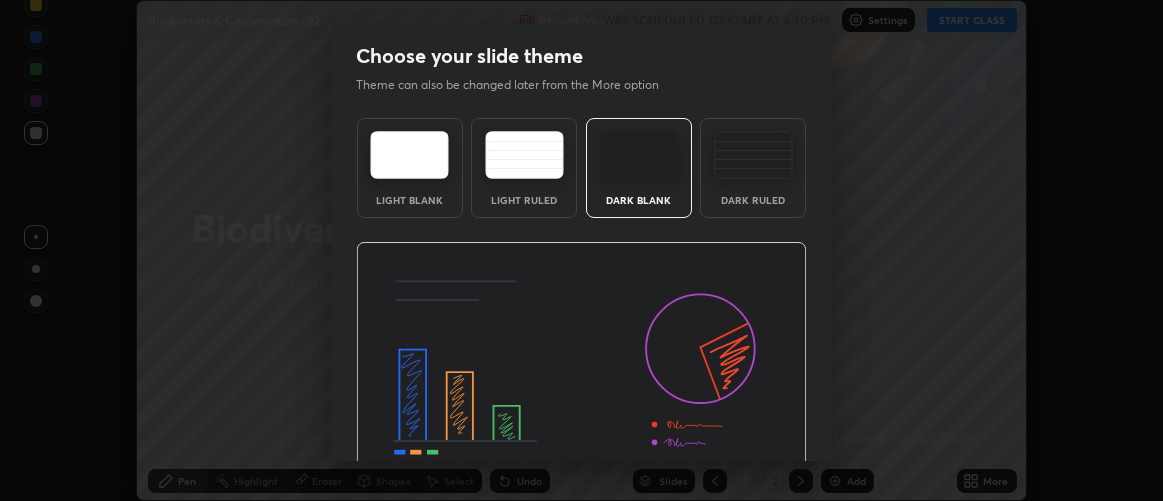 click at bounding box center [581, 369] 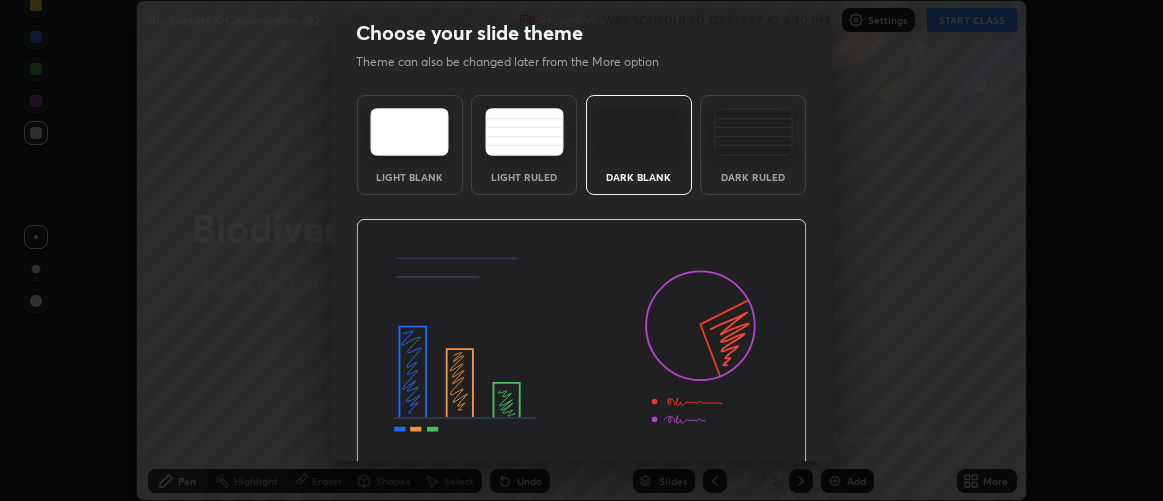 click at bounding box center [581, 346] 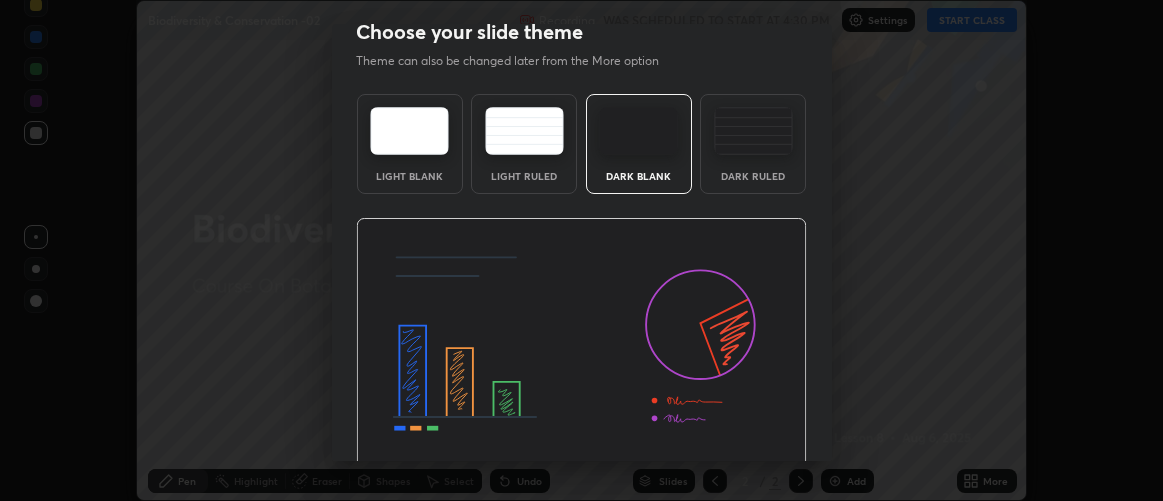 scroll, scrollTop: 98, scrollLeft: 0, axis: vertical 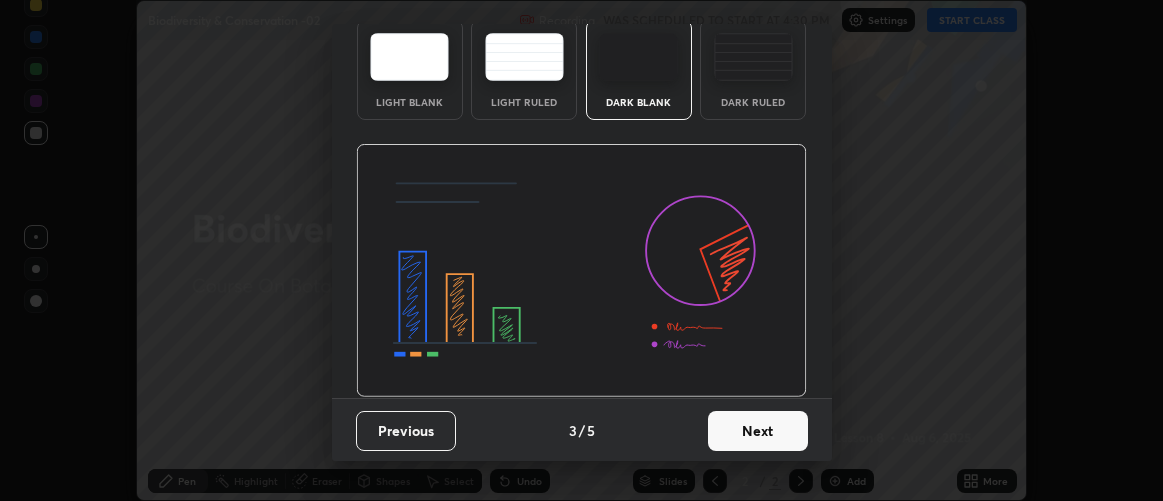 click on "Next" at bounding box center [758, 431] 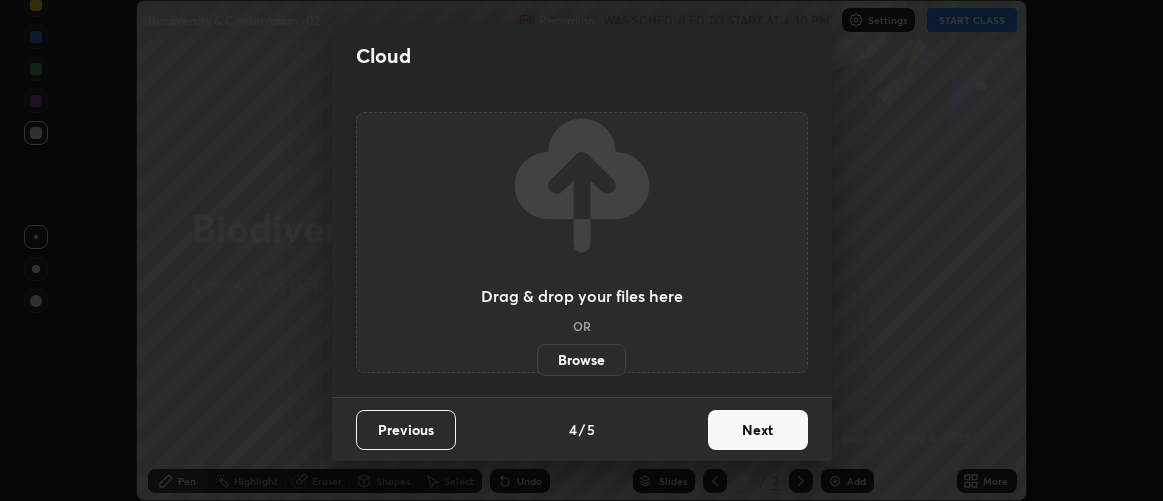 click on "Next" at bounding box center [758, 430] 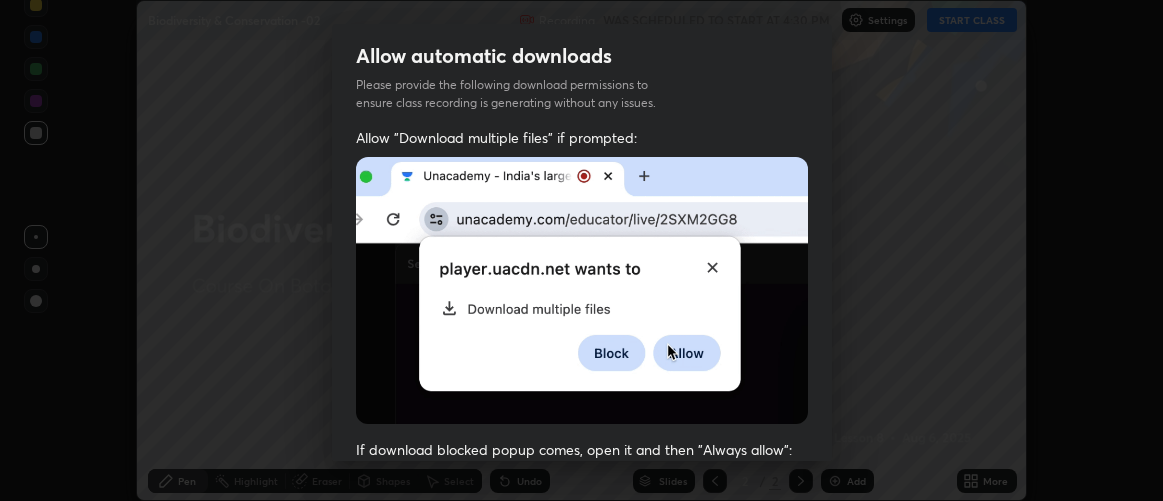 click on "Allow "Download multiple files" if prompted: If download blocked popup comes, open it and then "Always allow": I agree that if I don't provide required permissions, class recording will not be generated" at bounding box center [582, 549] 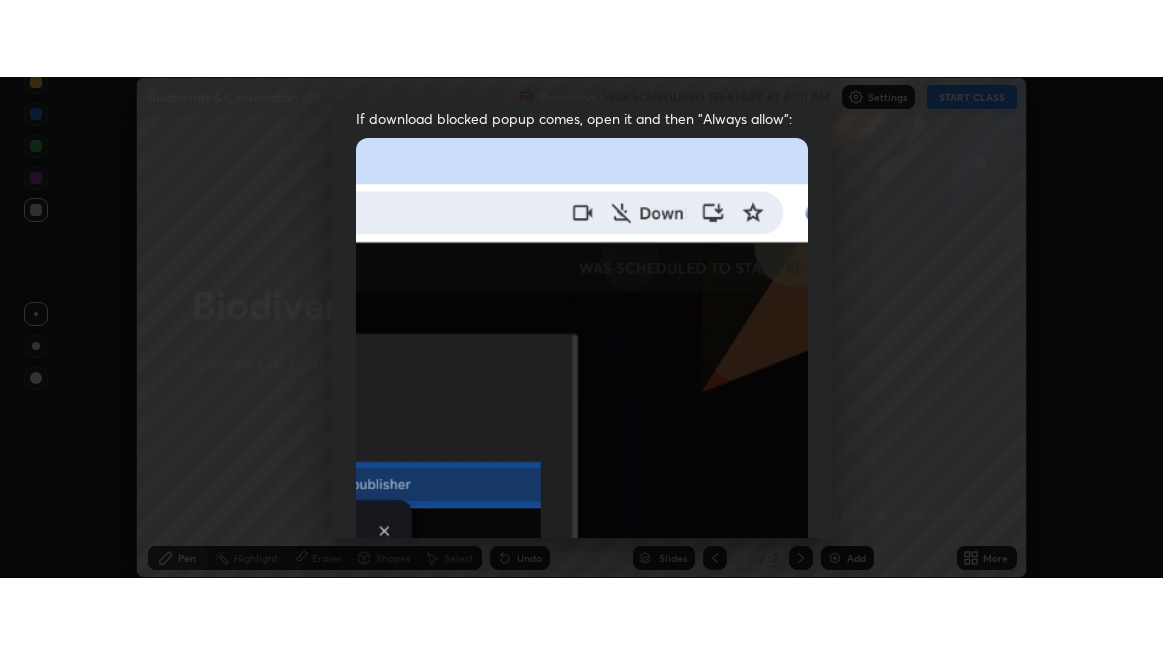 scroll, scrollTop: 563, scrollLeft: 0, axis: vertical 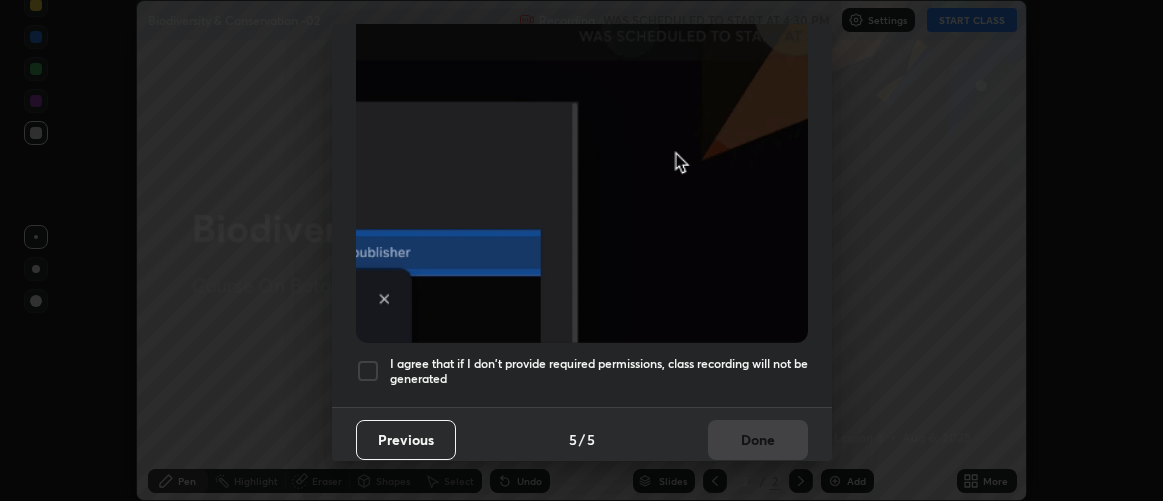 click on "I agree that if I don't provide required permissions, class recording will not be generated" at bounding box center [599, 371] 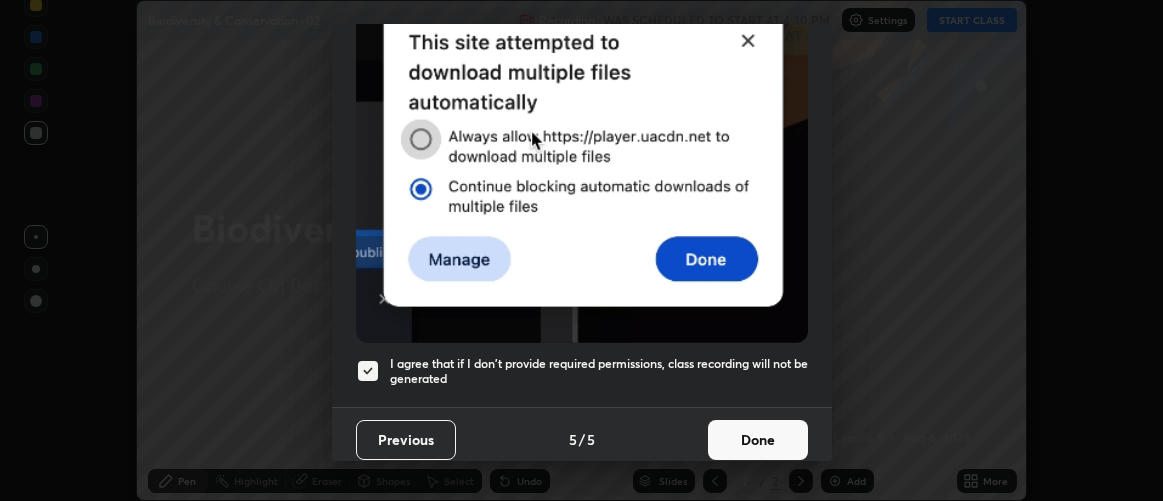 click on "Done" at bounding box center [758, 440] 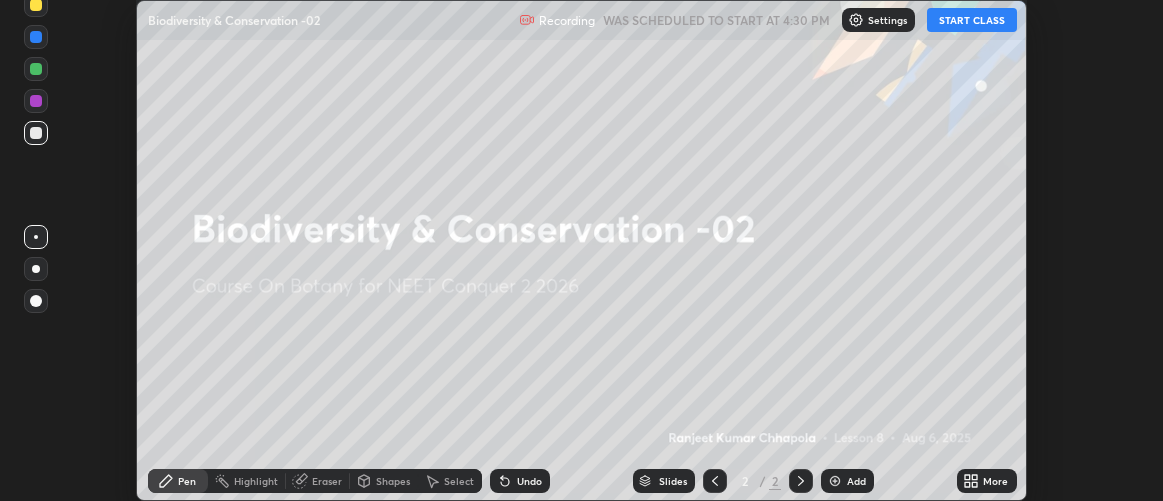click on "More" at bounding box center (987, 481) 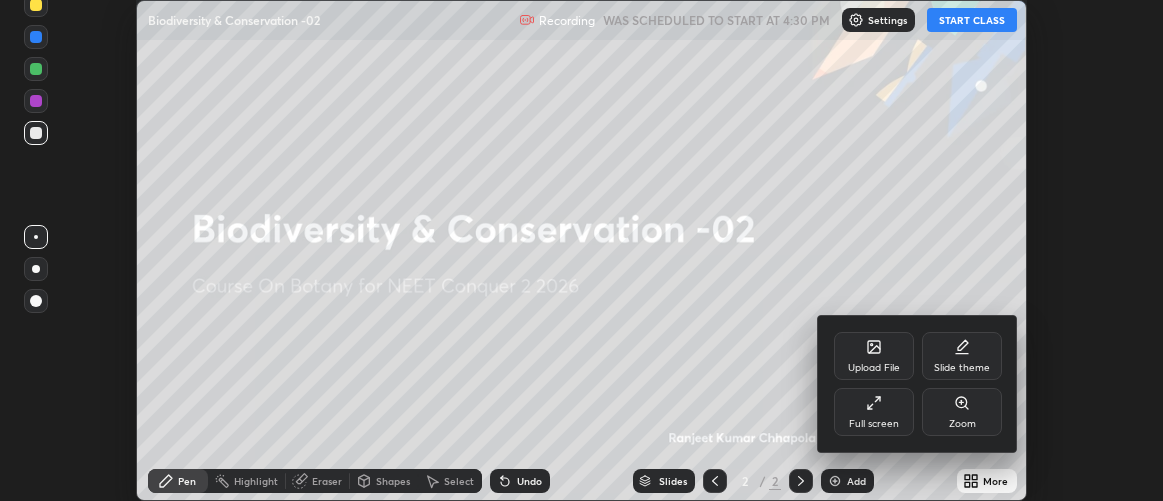 click on "Full screen" at bounding box center (874, 412) 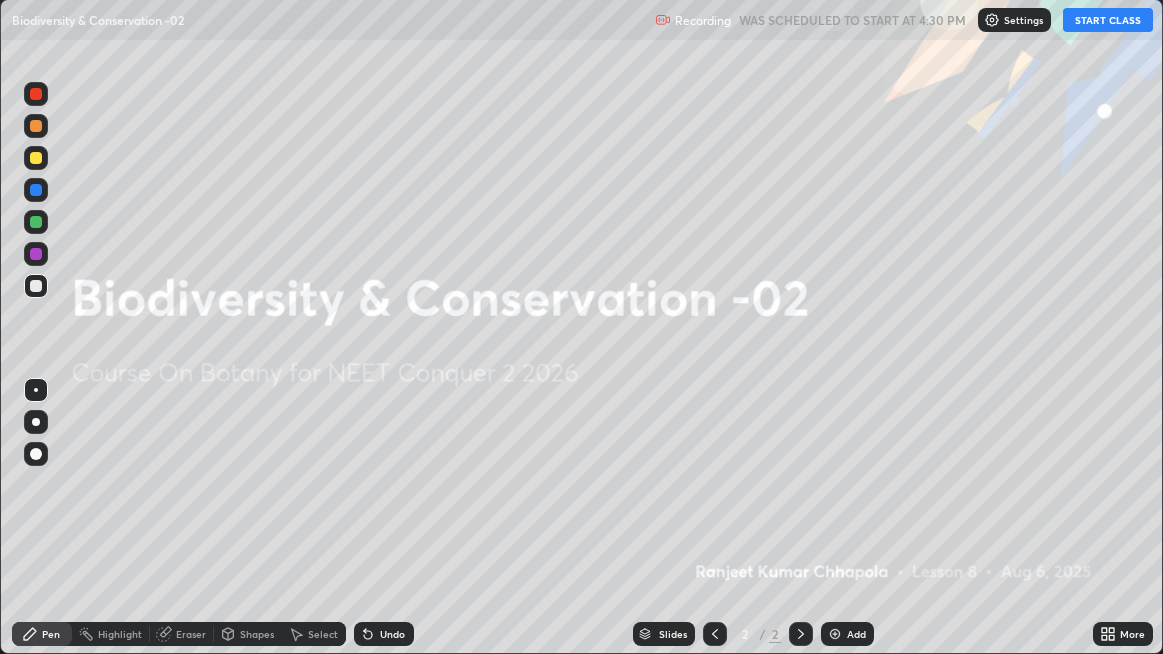 scroll, scrollTop: 99345, scrollLeft: 98836, axis: both 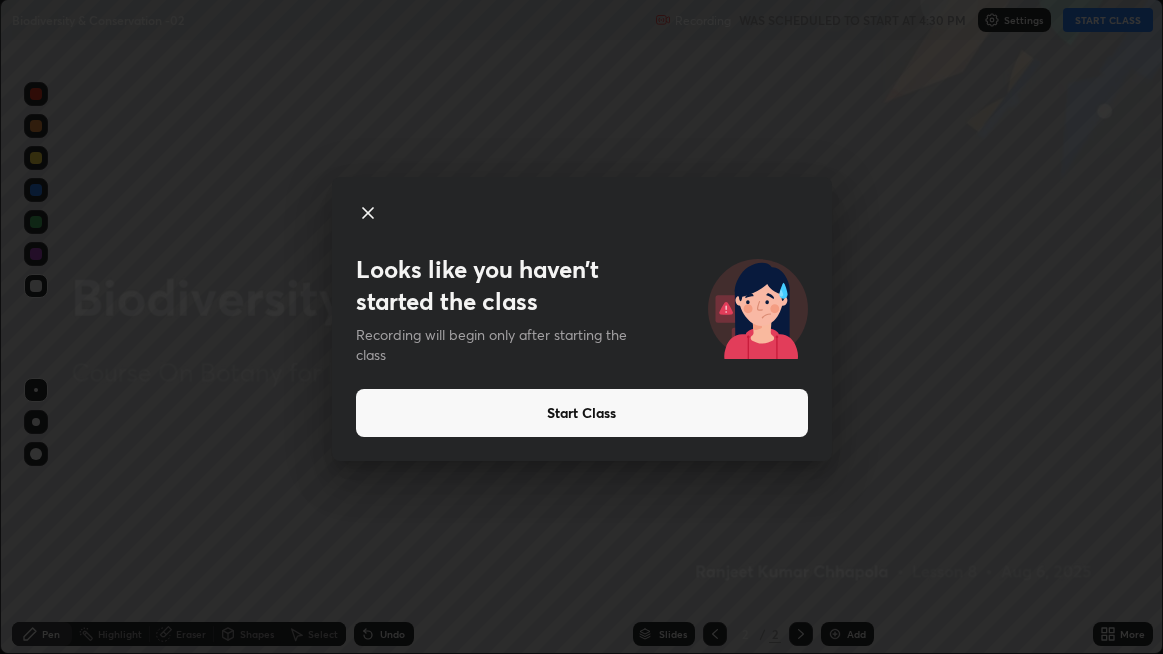 click on "Start Class" at bounding box center [582, 413] 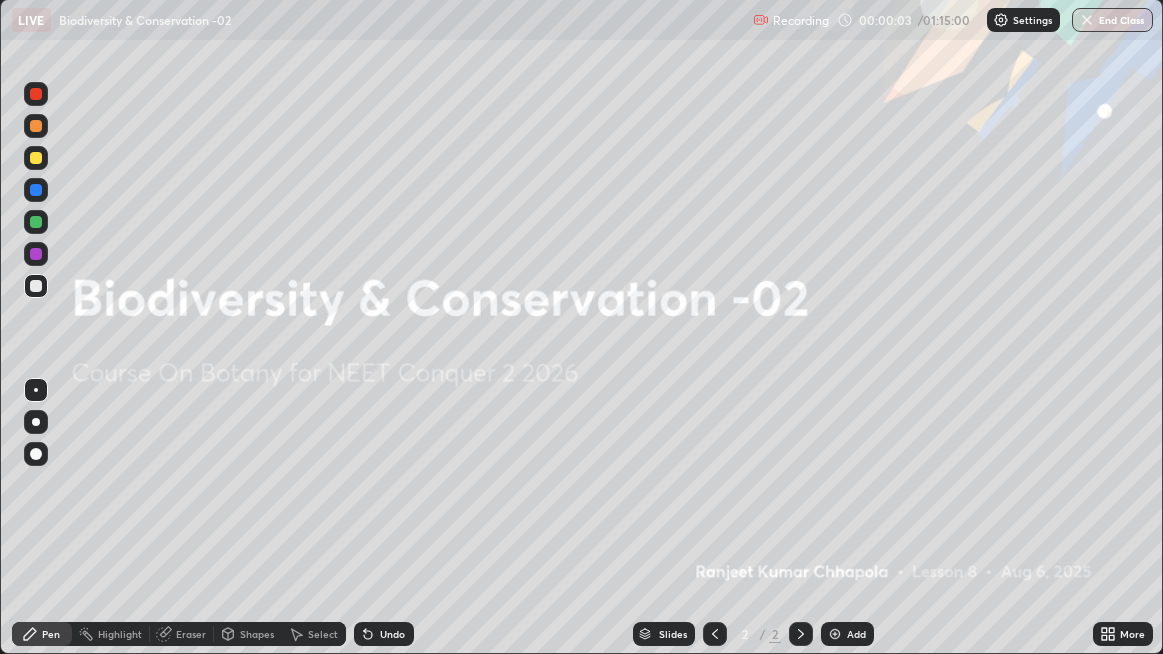 click on "More" at bounding box center (1123, 634) 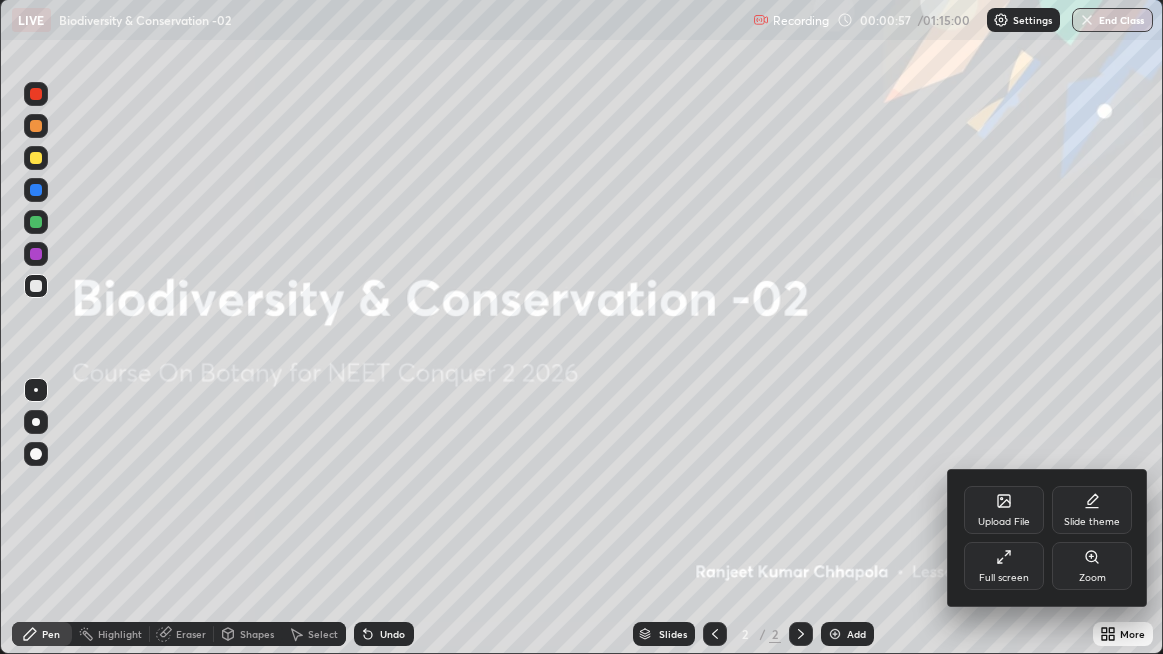 click on "Upload File" at bounding box center [1004, 510] 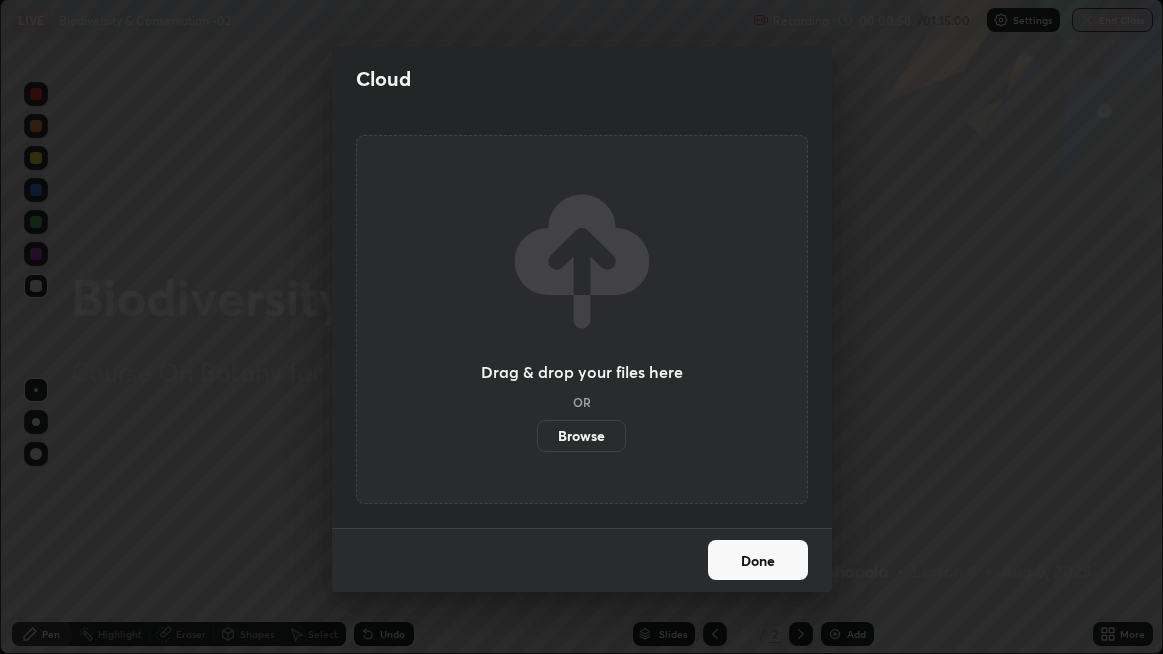 click on "Browse" at bounding box center (581, 436) 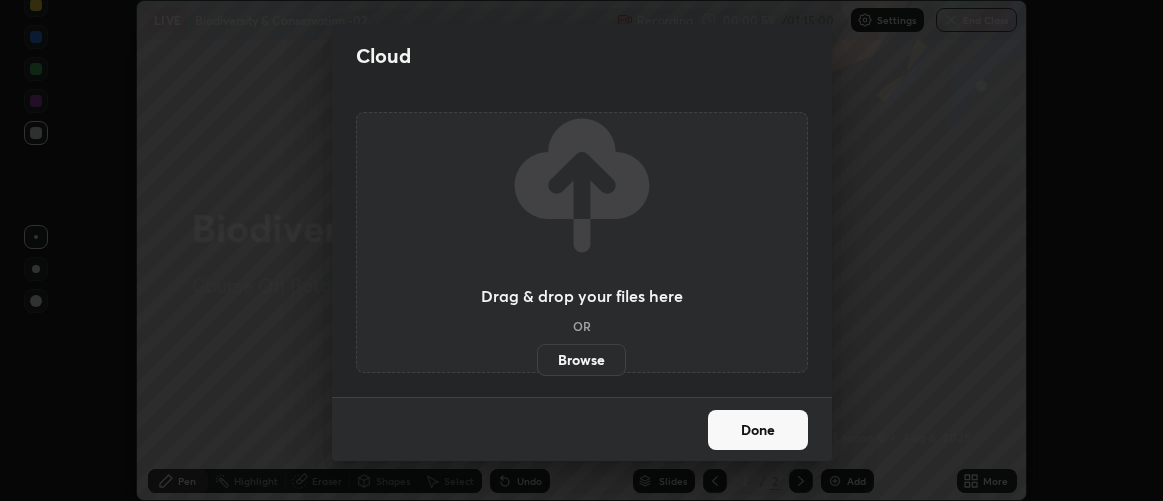 scroll, scrollTop: 500, scrollLeft: 1163, axis: both 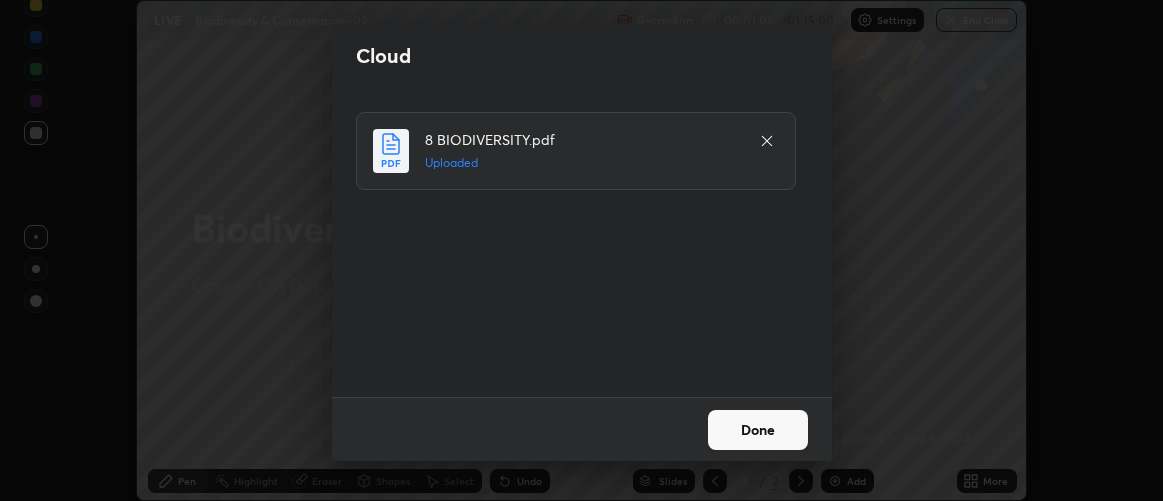 click on "Done" at bounding box center (758, 430) 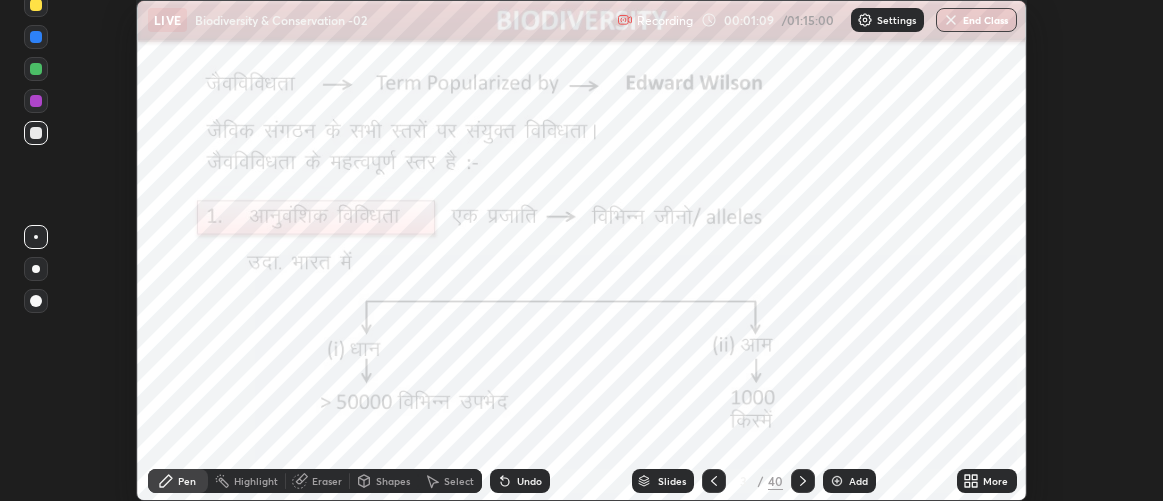 click on "Slides" at bounding box center (672, 481) 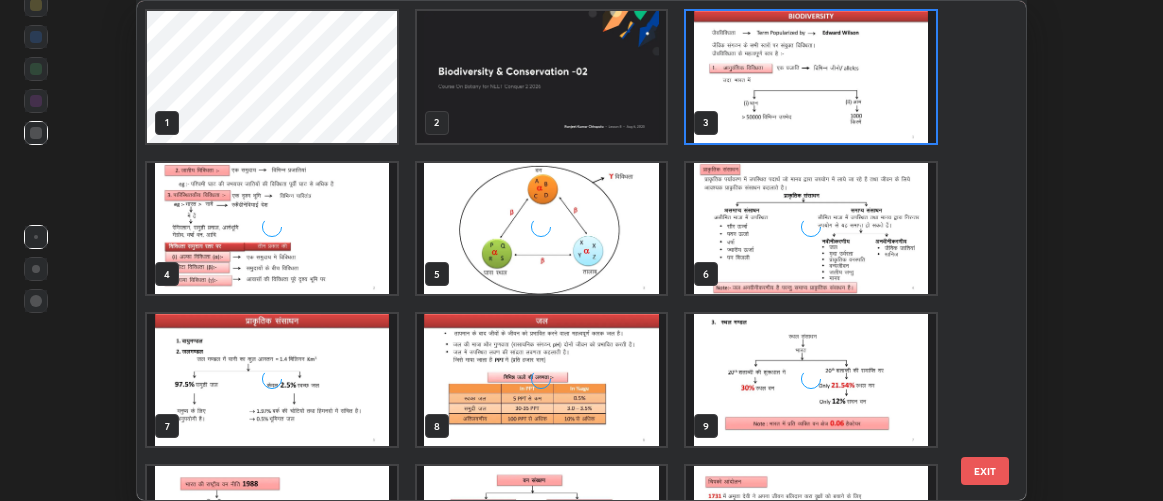 scroll, scrollTop: 6, scrollLeft: 11, axis: both 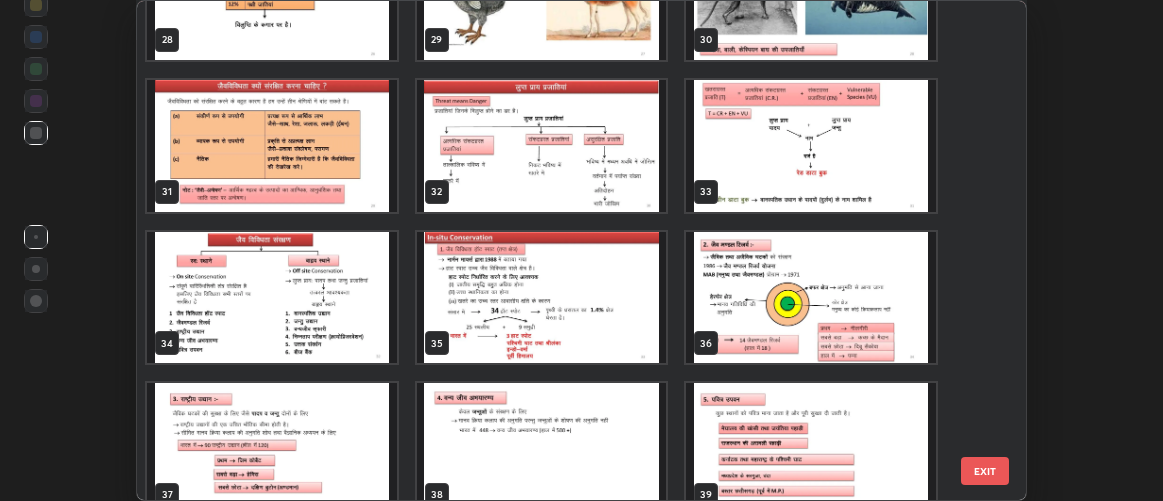 click at bounding box center (542, 146) 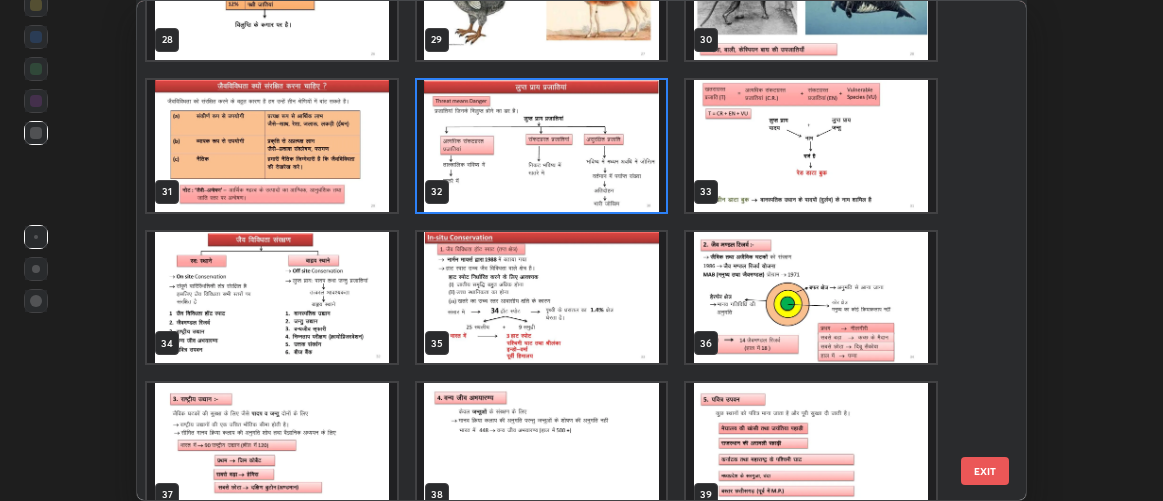 click at bounding box center (272, 298) 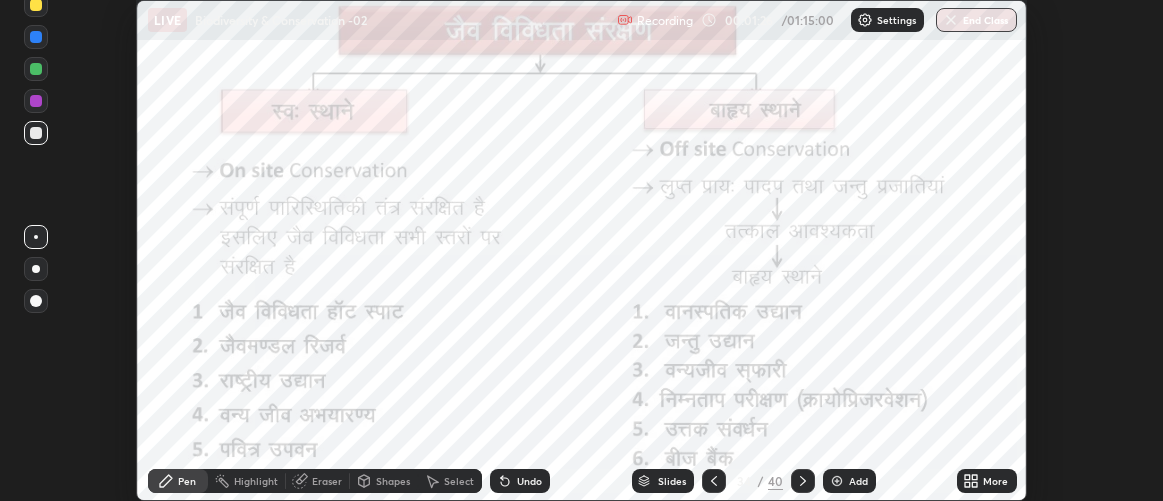 click 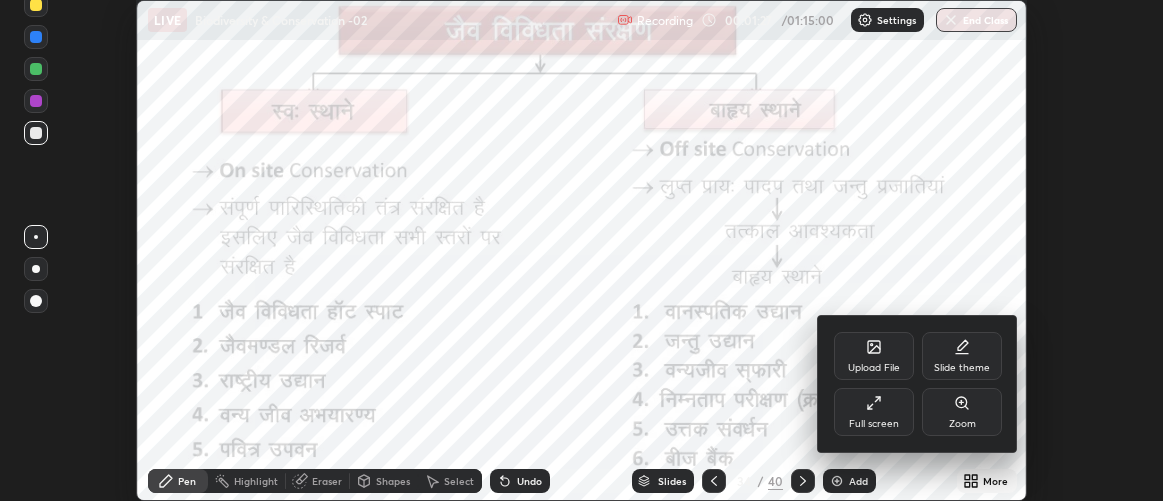 click on "Full screen" at bounding box center (874, 412) 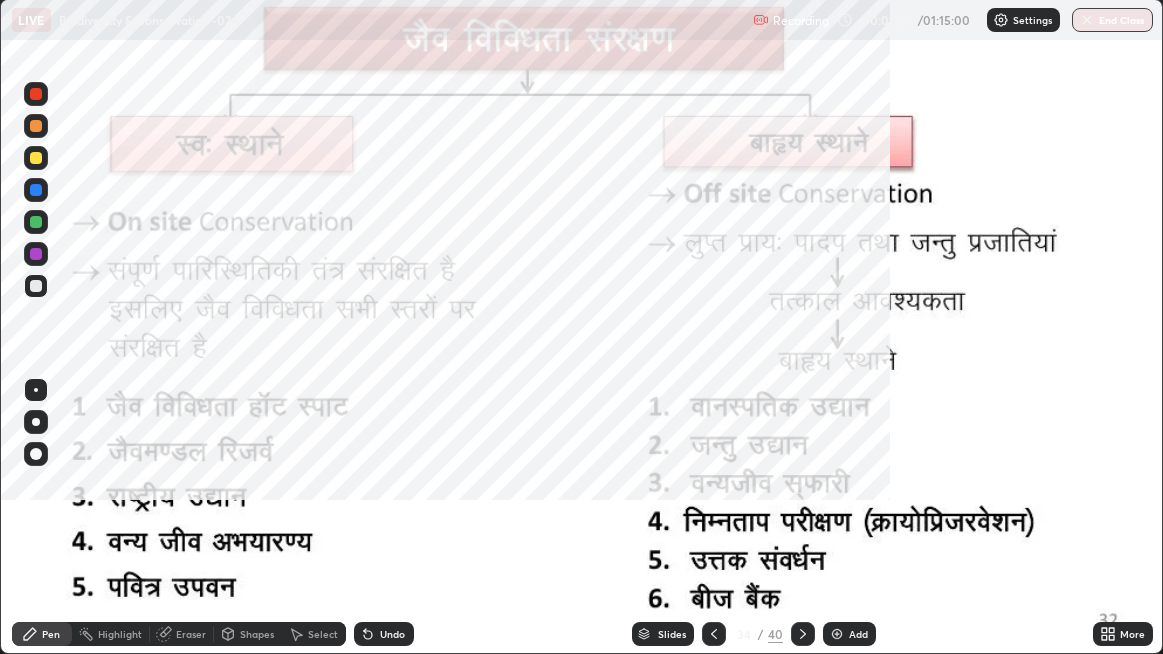 scroll, scrollTop: 99345, scrollLeft: 98836, axis: both 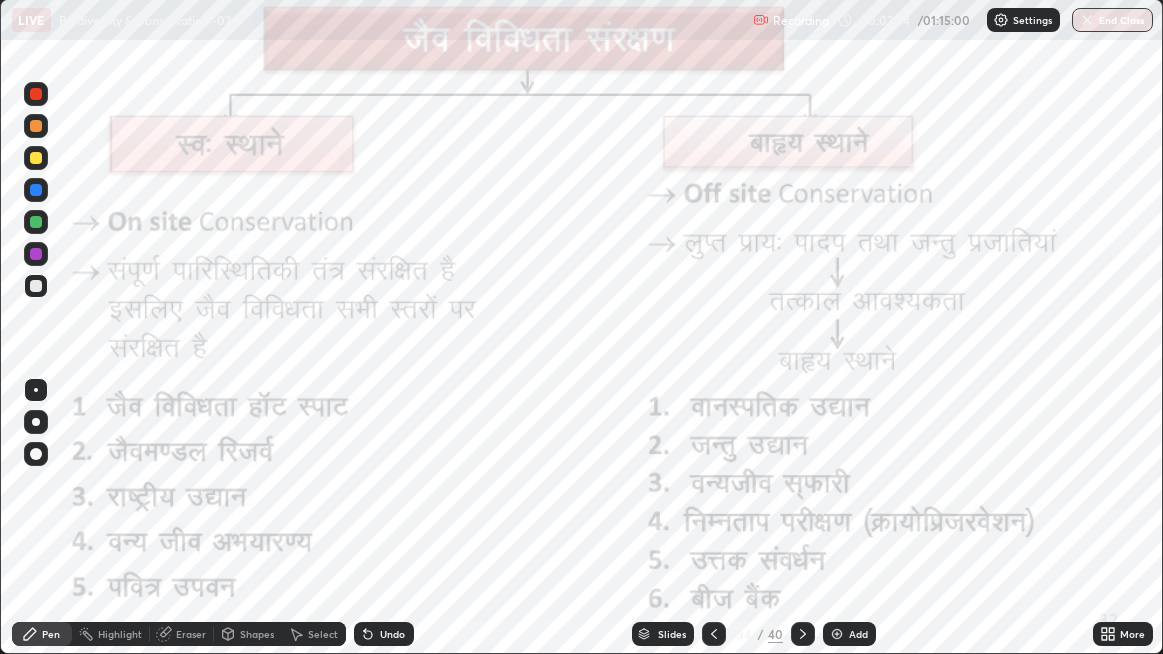click at bounding box center (36, 422) 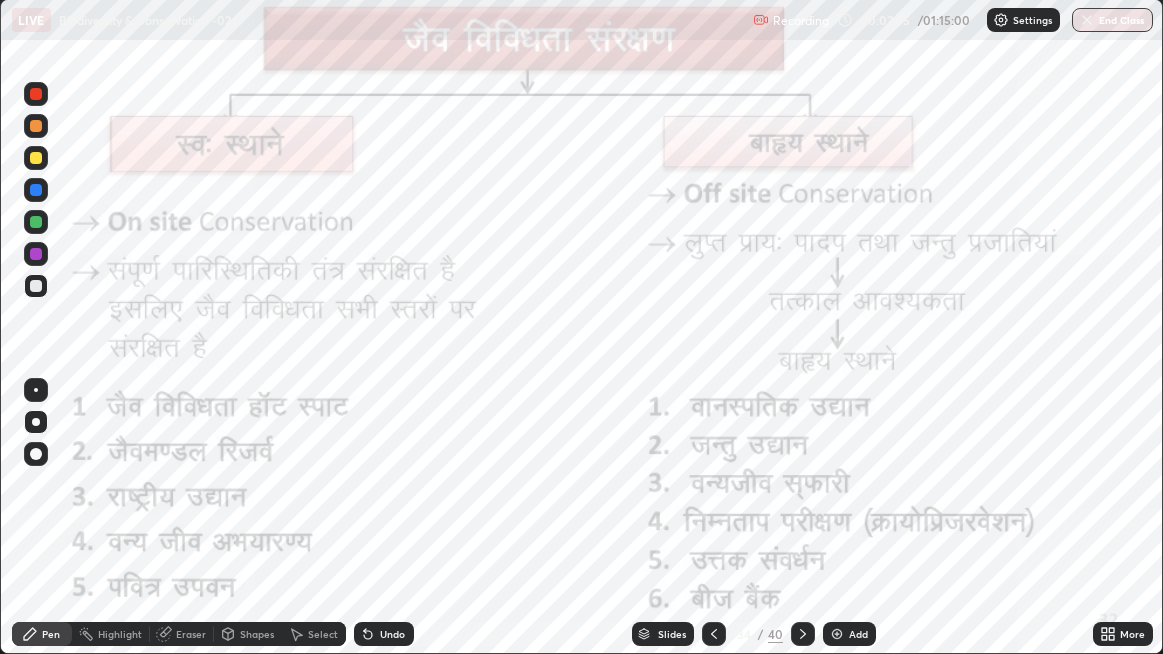click at bounding box center (36, 254) 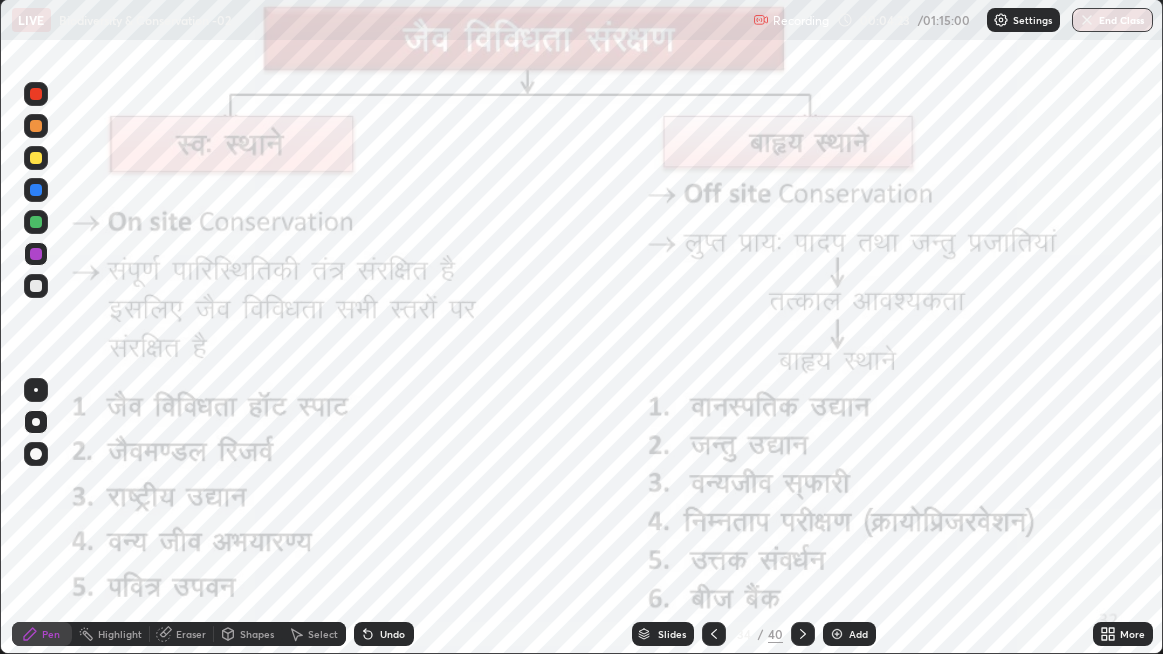 click 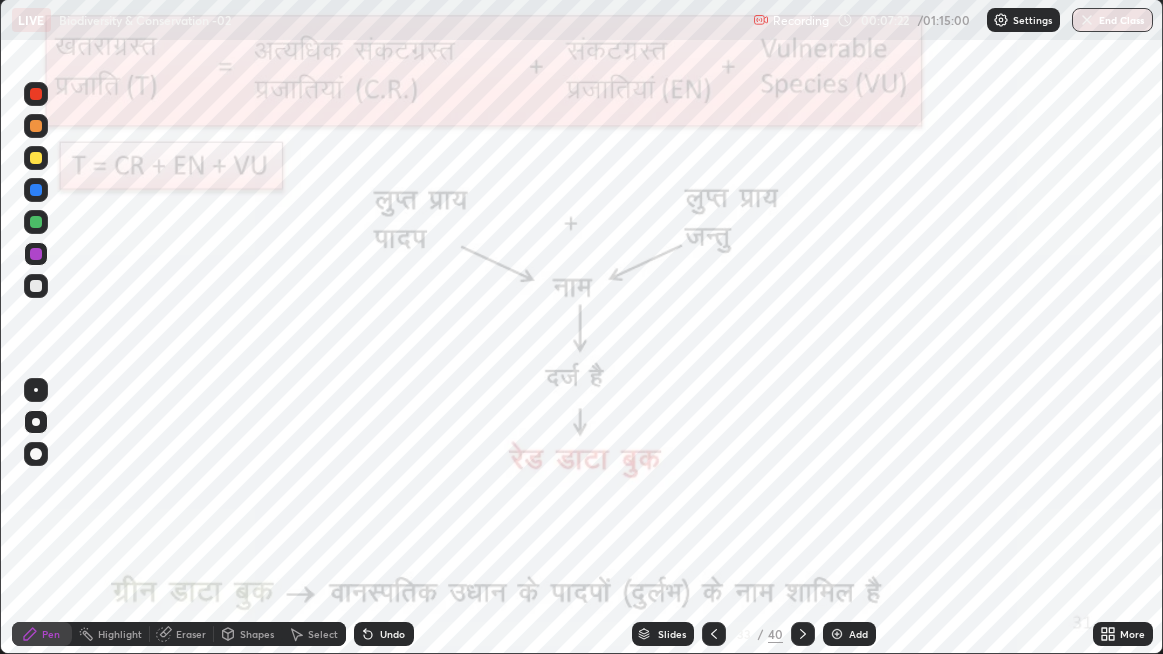 click 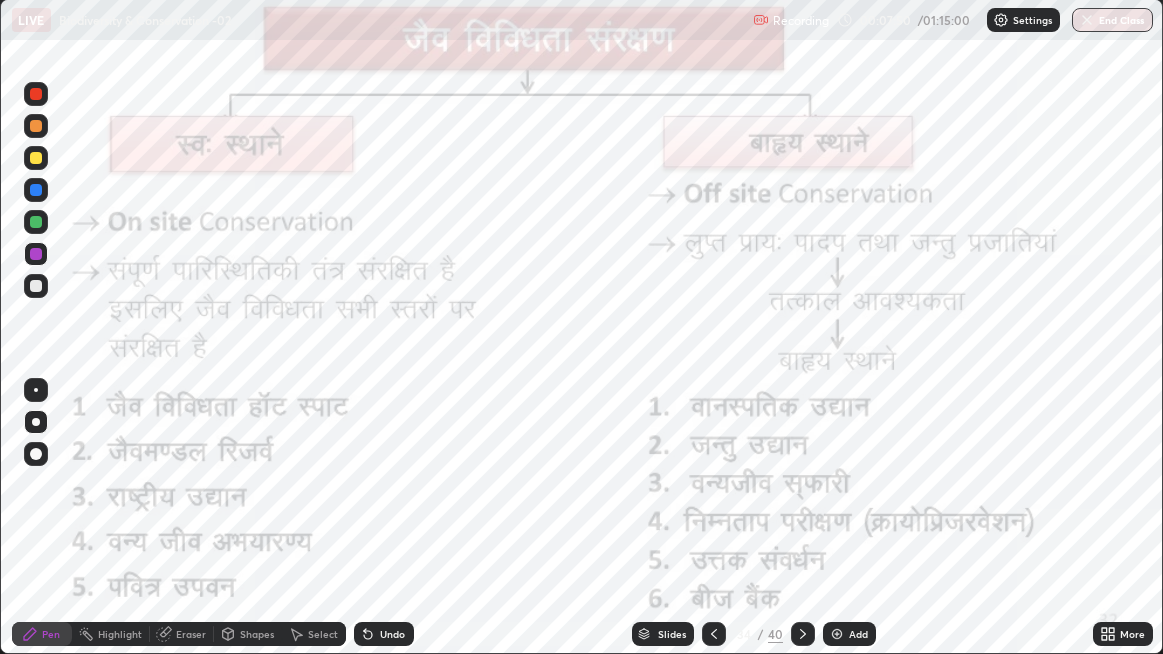 click 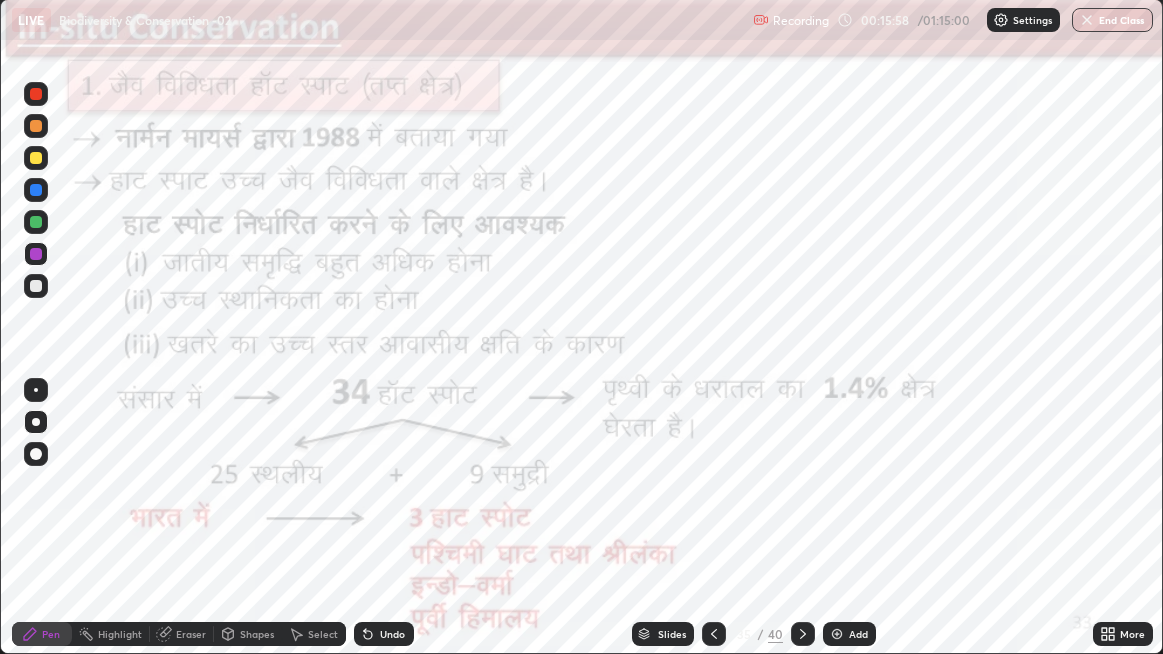 click 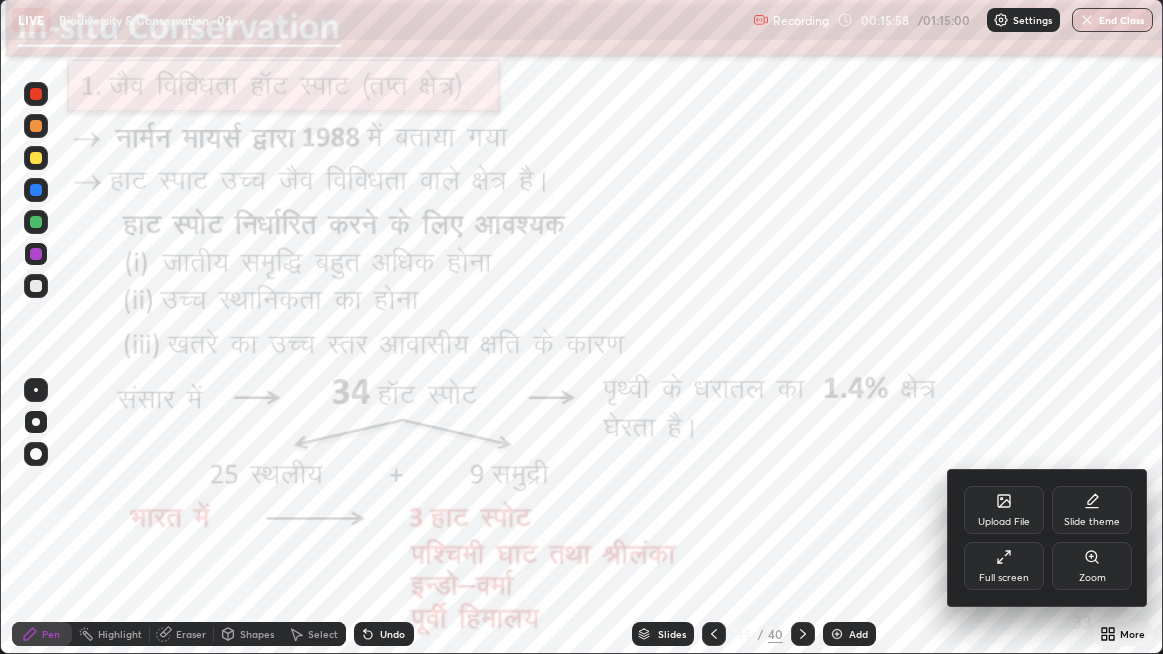 click on "Full screen" at bounding box center [1004, 566] 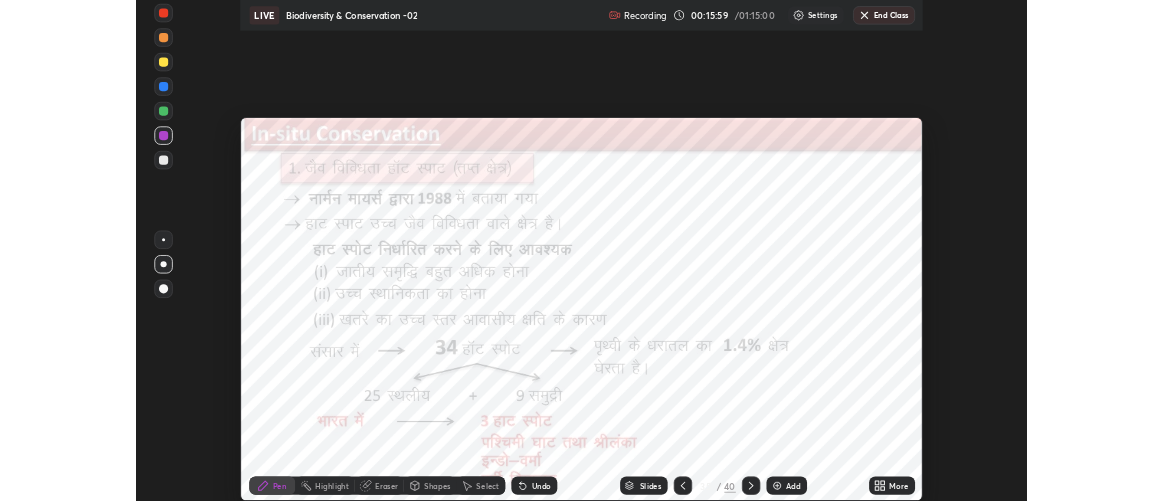 scroll, scrollTop: 500, scrollLeft: 1163, axis: both 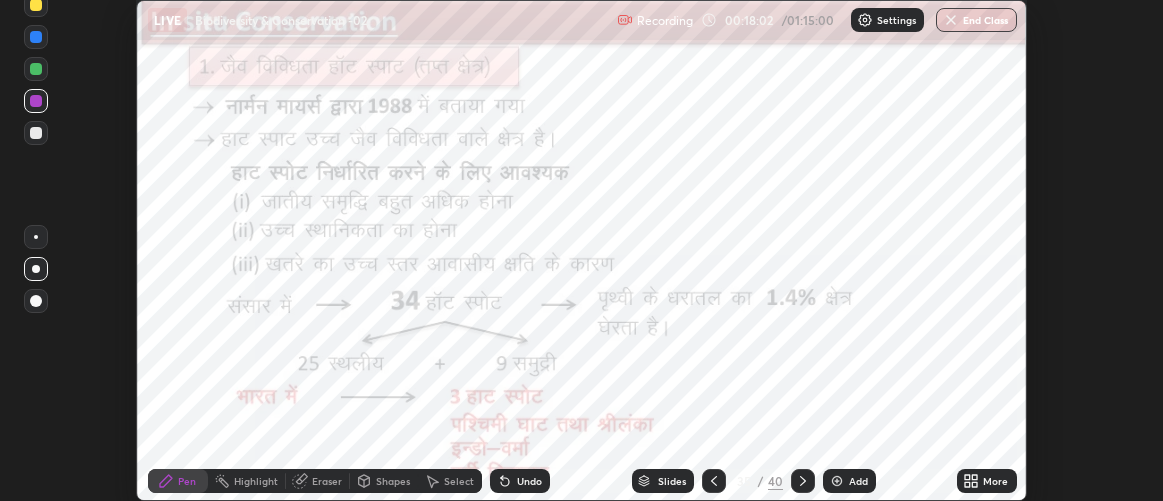 click 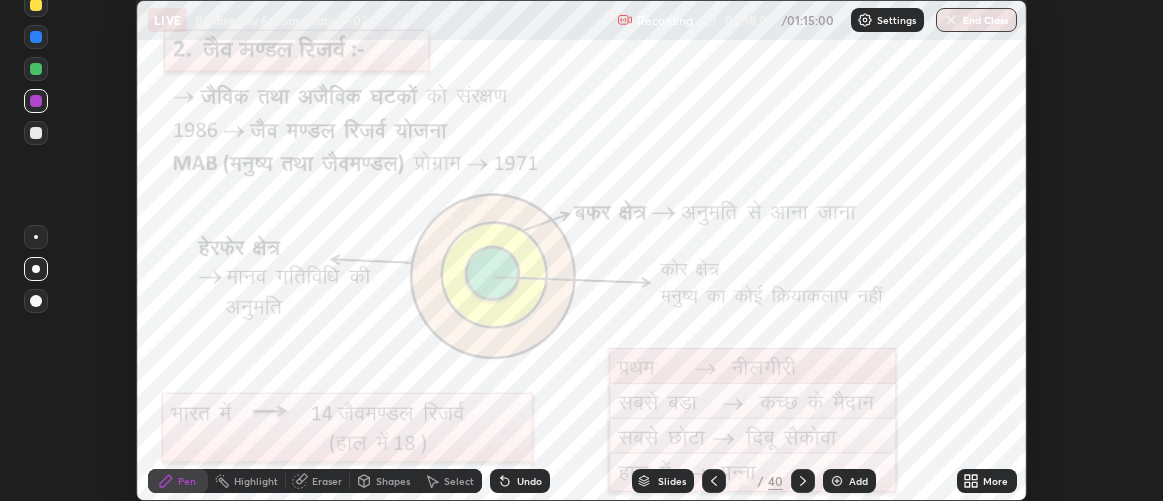 click at bounding box center [714, 481] 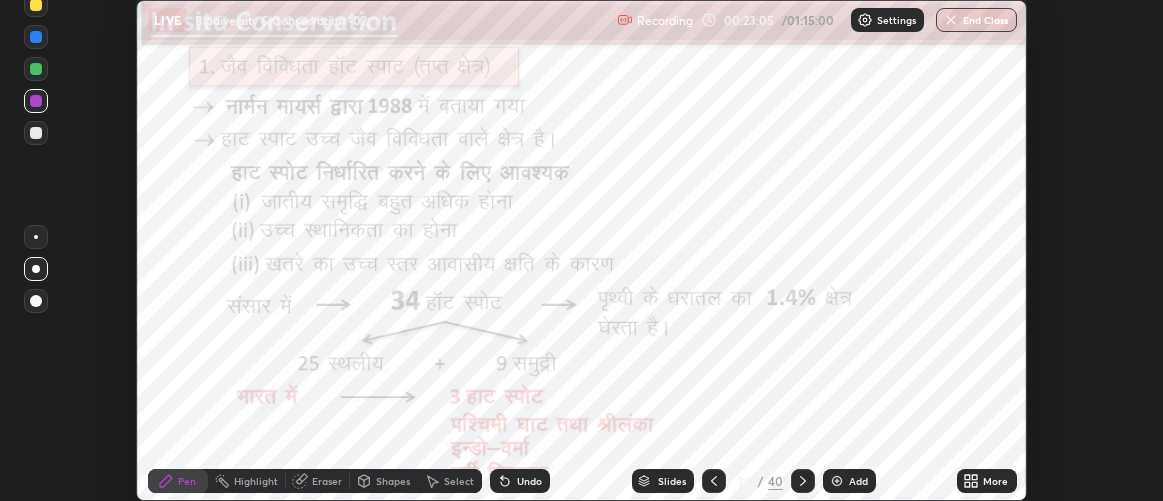 click 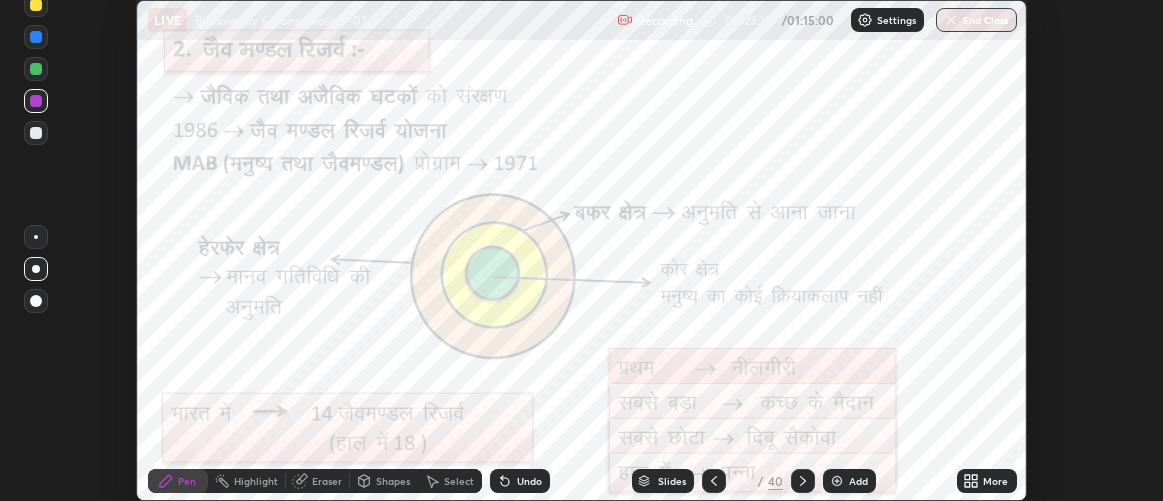 click 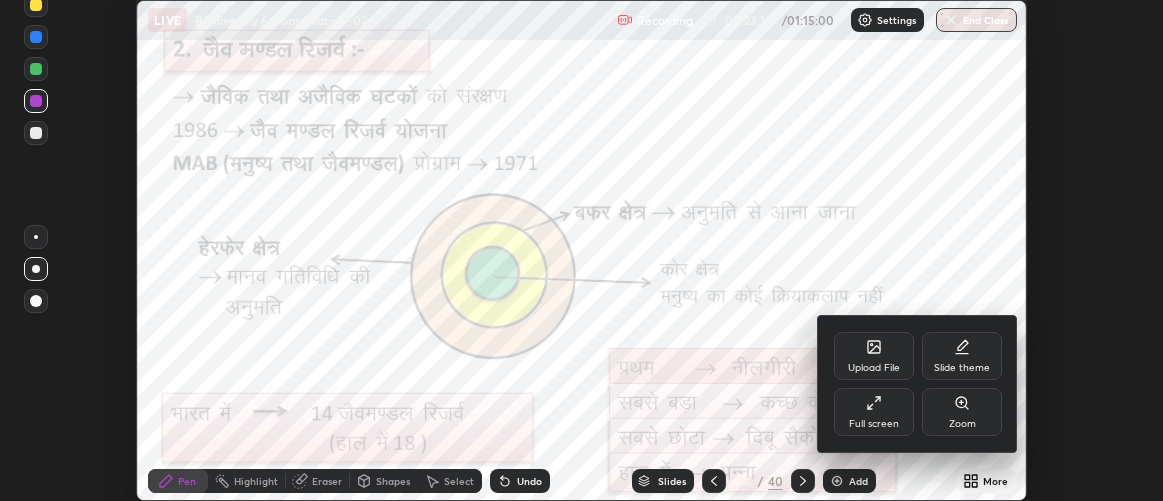 click on "Full screen" at bounding box center [874, 412] 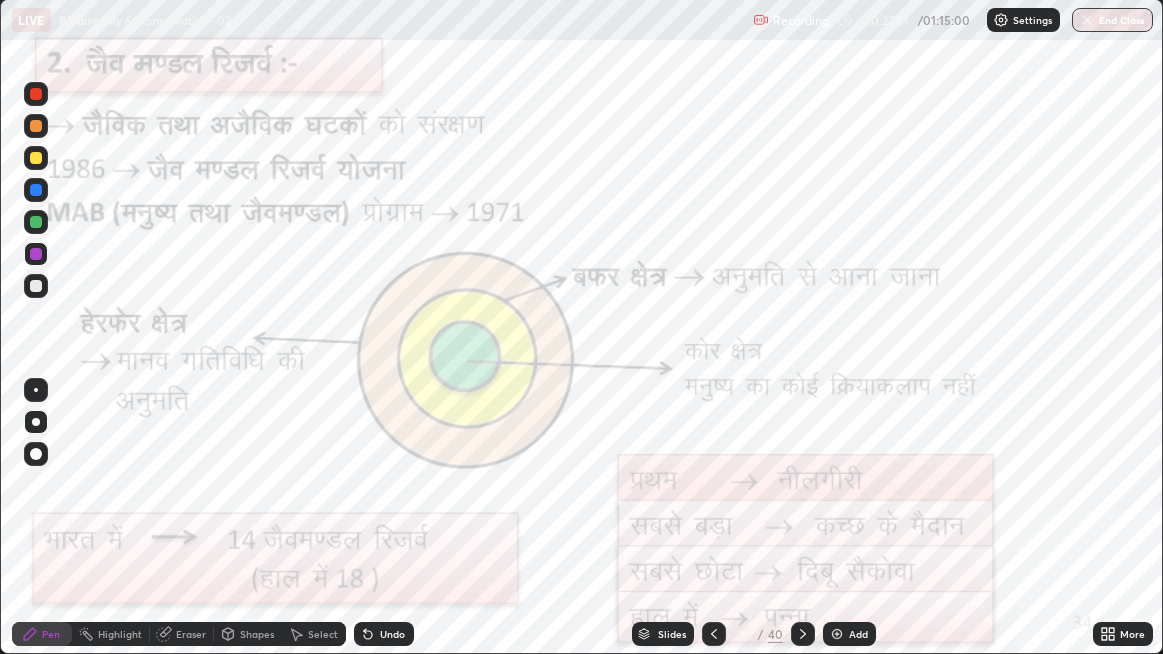 scroll, scrollTop: 99345, scrollLeft: 98836, axis: both 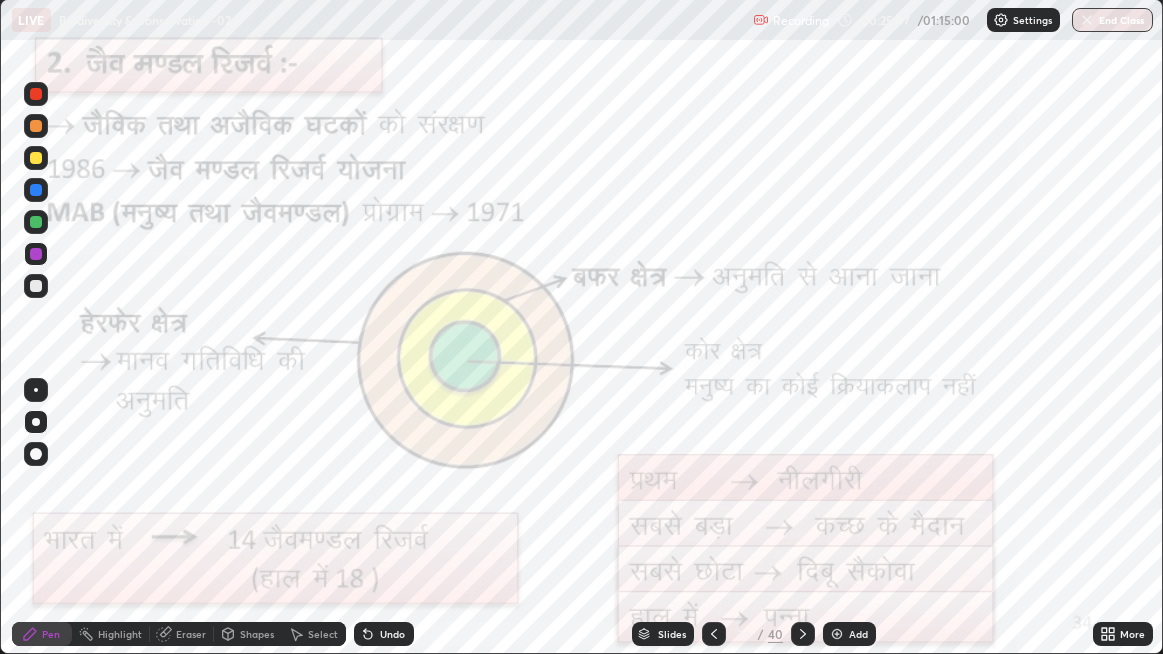 click at bounding box center [36, 254] 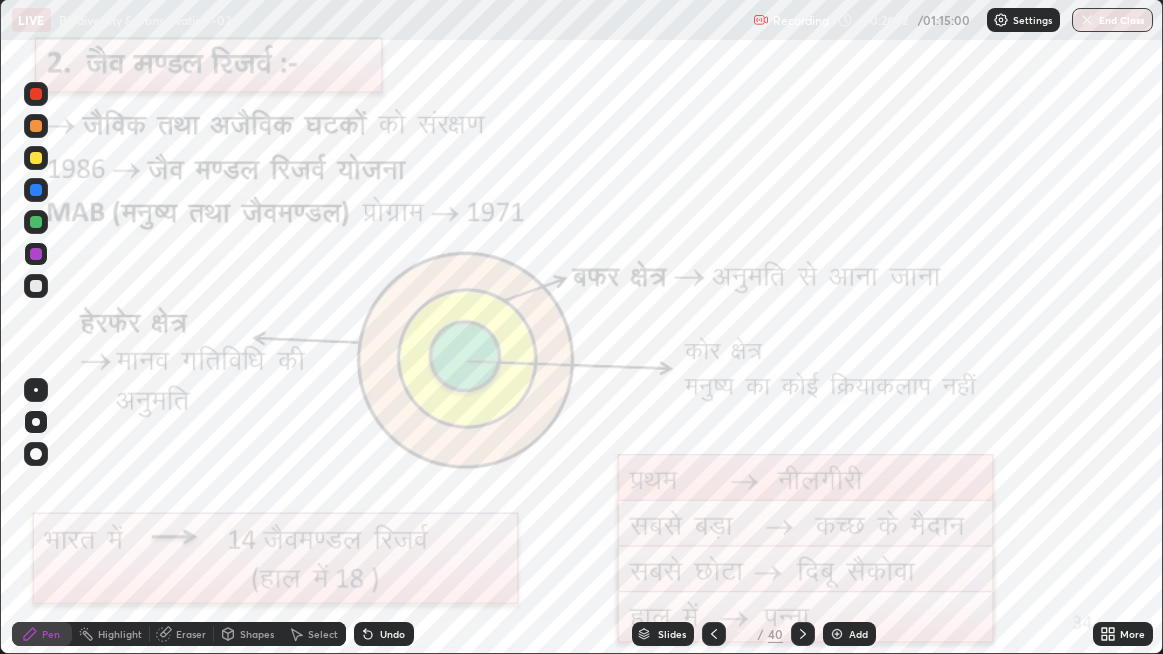 click 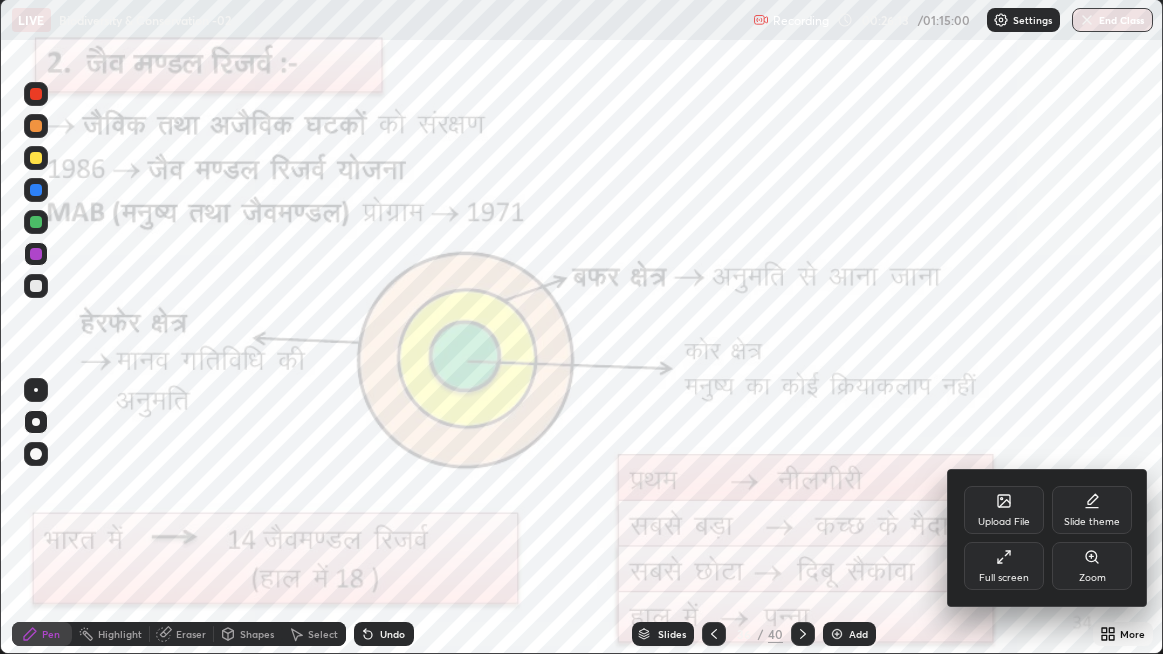 click on "Full screen" at bounding box center [1004, 566] 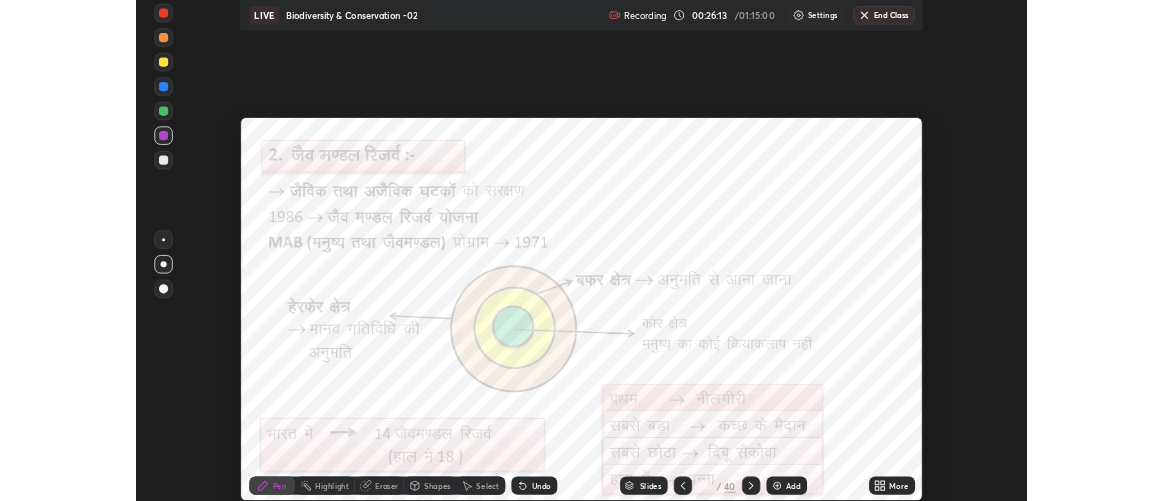 scroll, scrollTop: 500, scrollLeft: 1163, axis: both 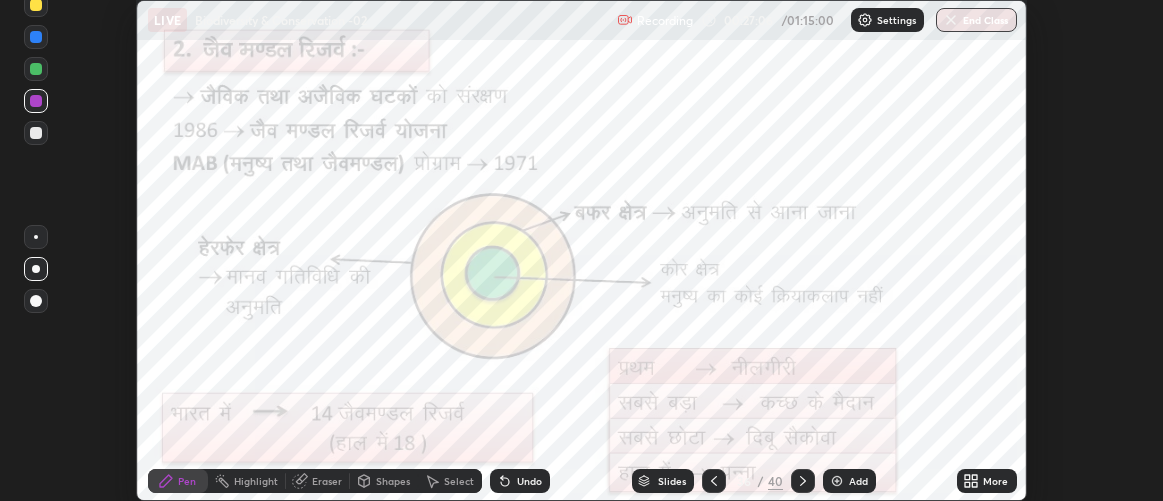 click at bounding box center [36, 133] 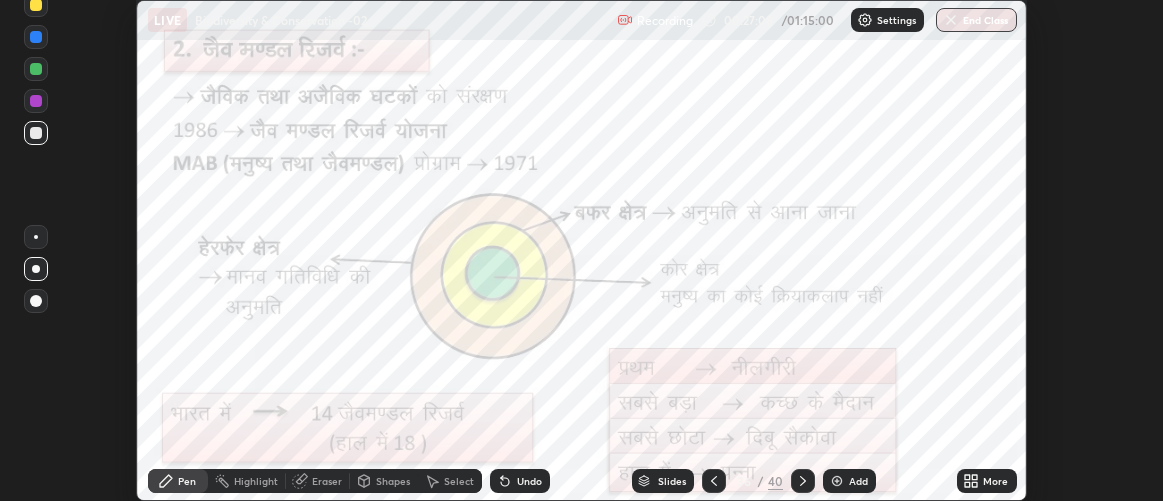 click at bounding box center (36, 37) 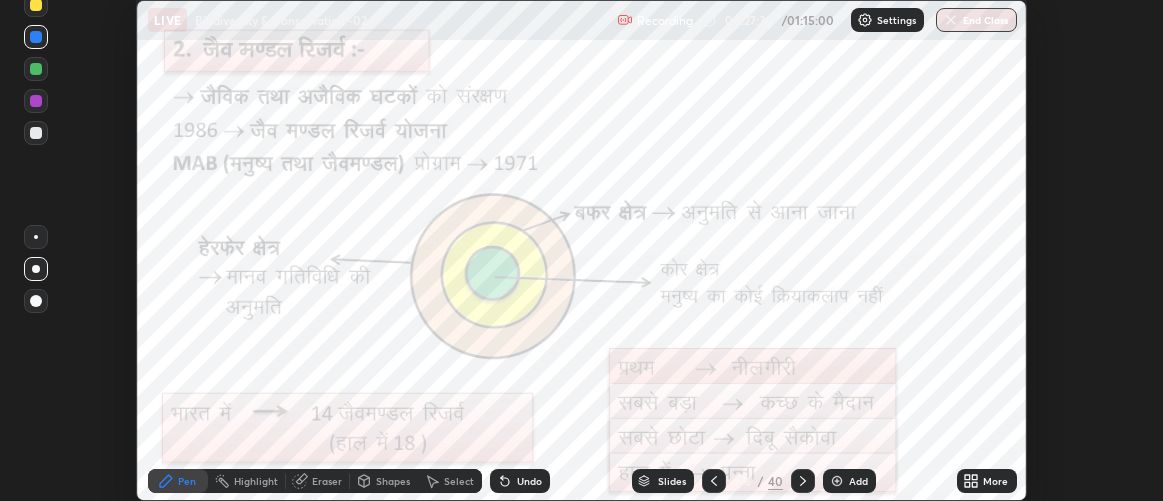 click 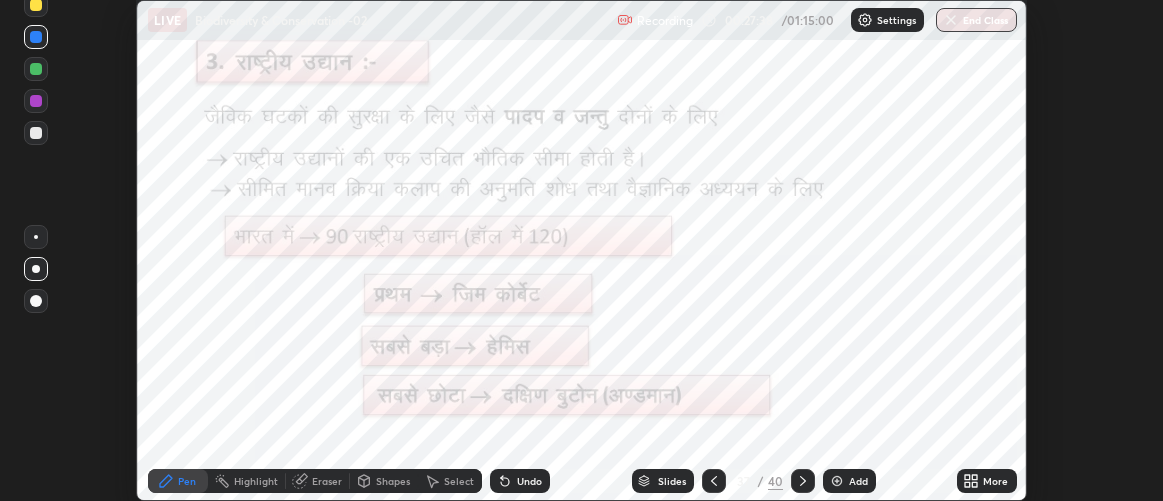 click 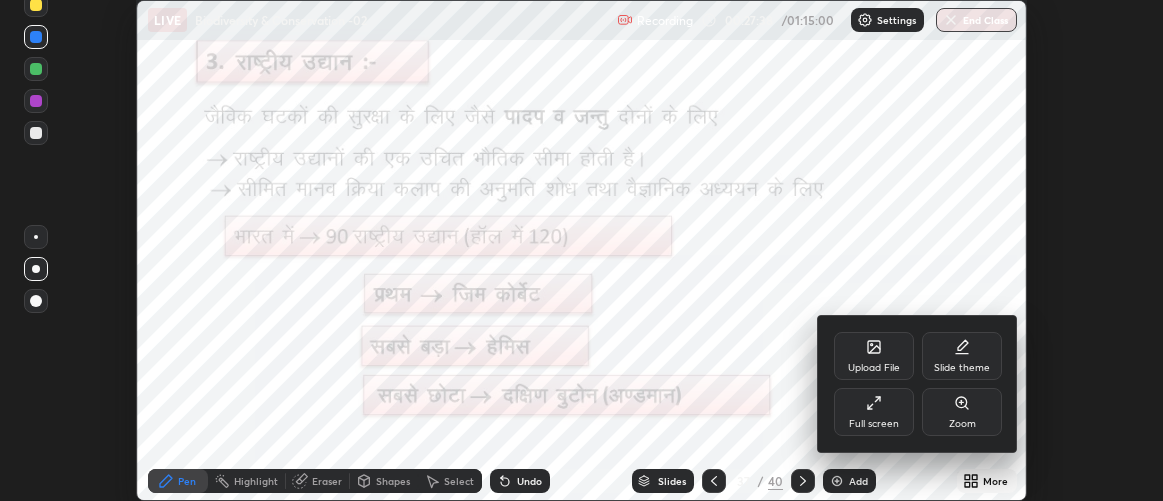 click on "Full screen" at bounding box center [874, 412] 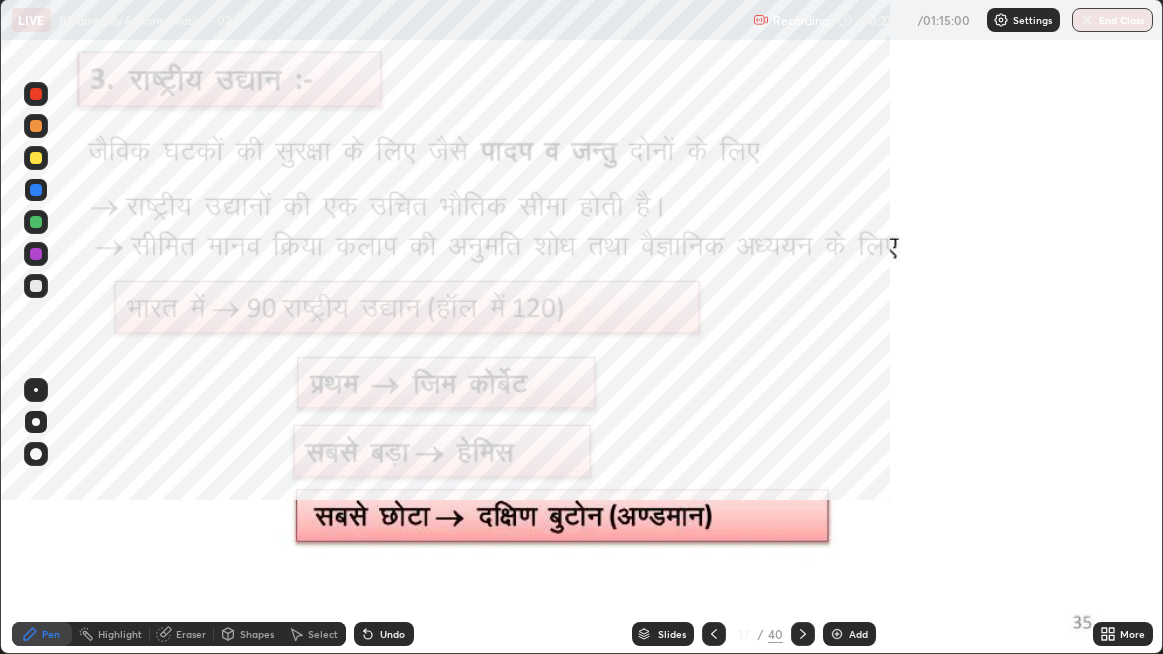 scroll, scrollTop: 99345, scrollLeft: 98836, axis: both 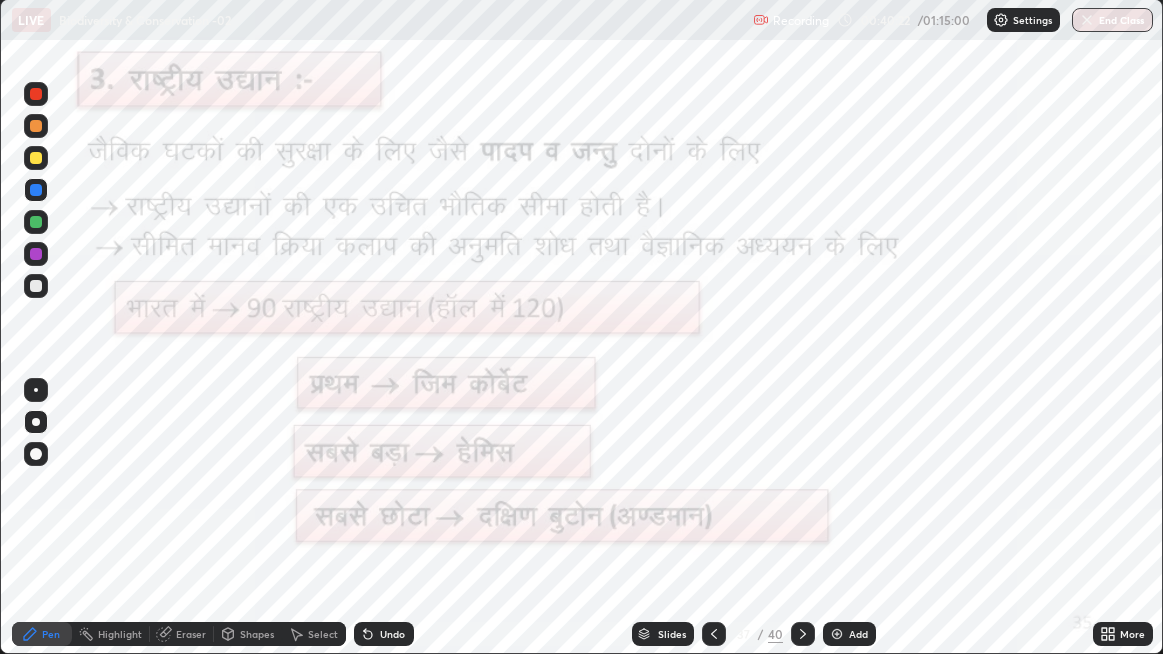 click 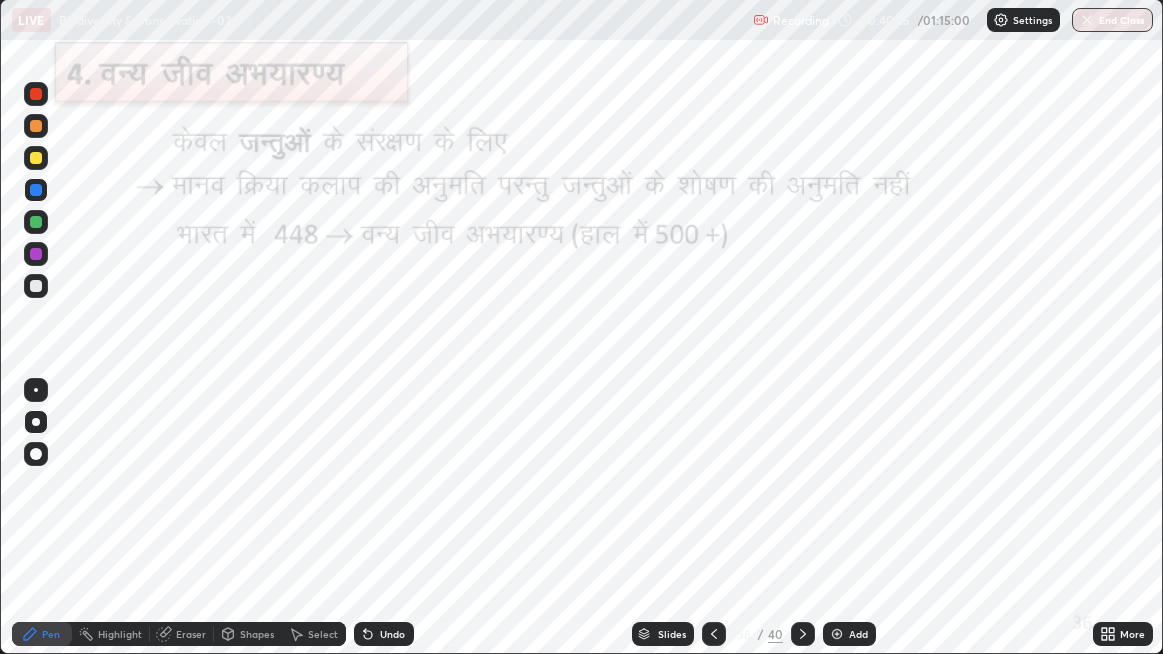 click 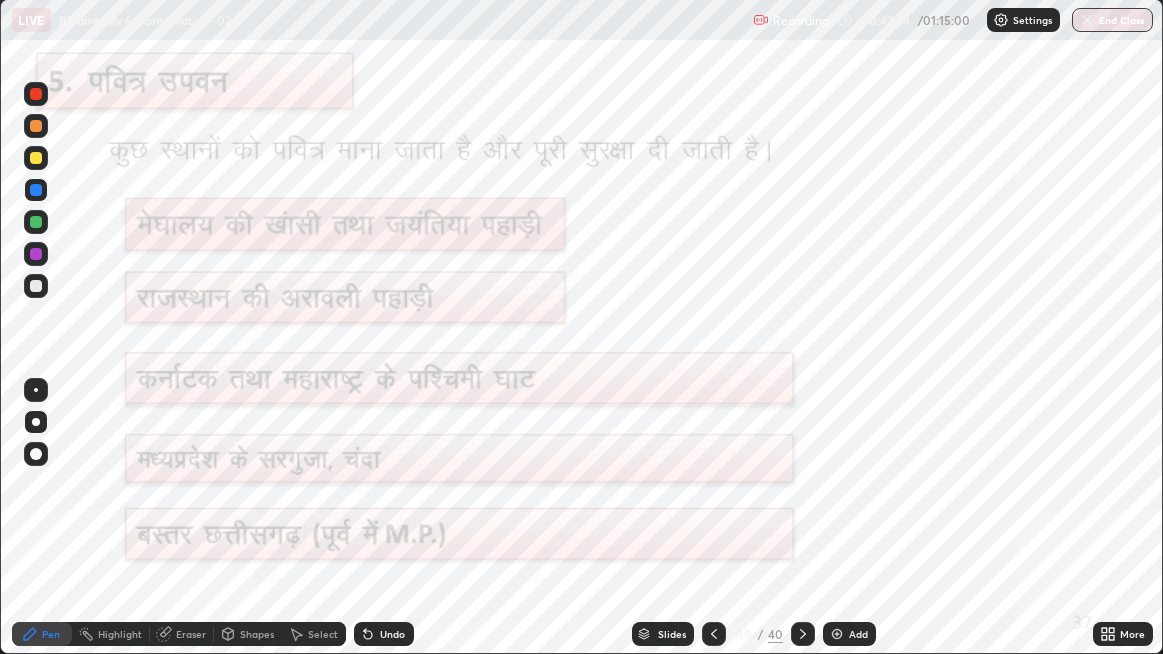 click 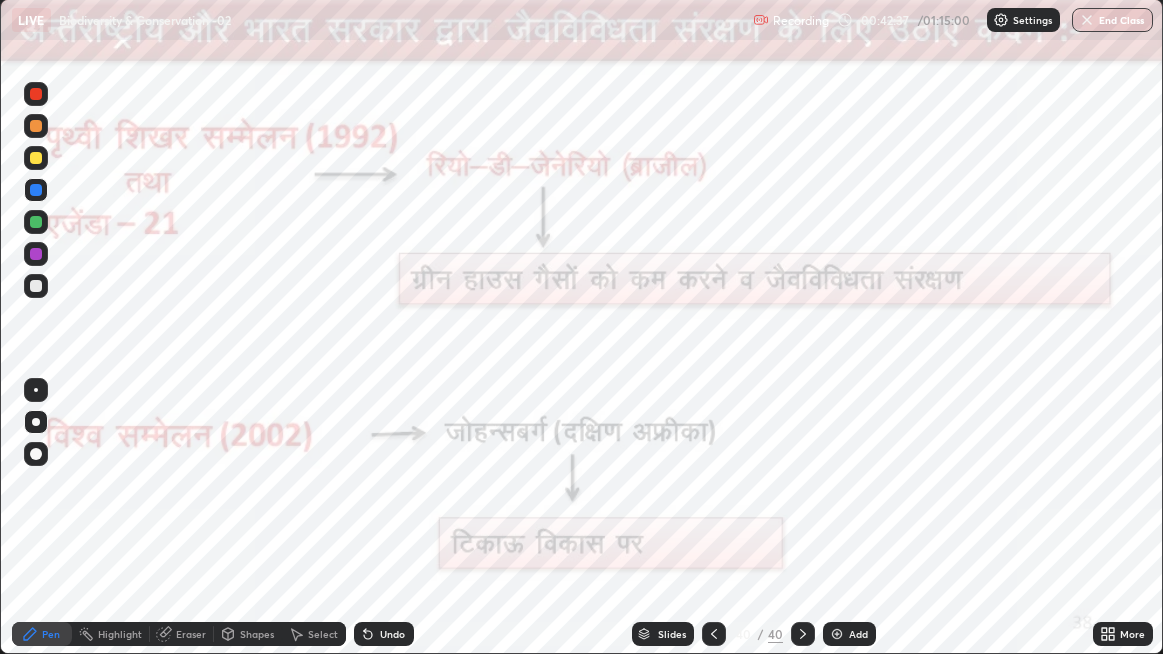 click at bounding box center (803, 634) 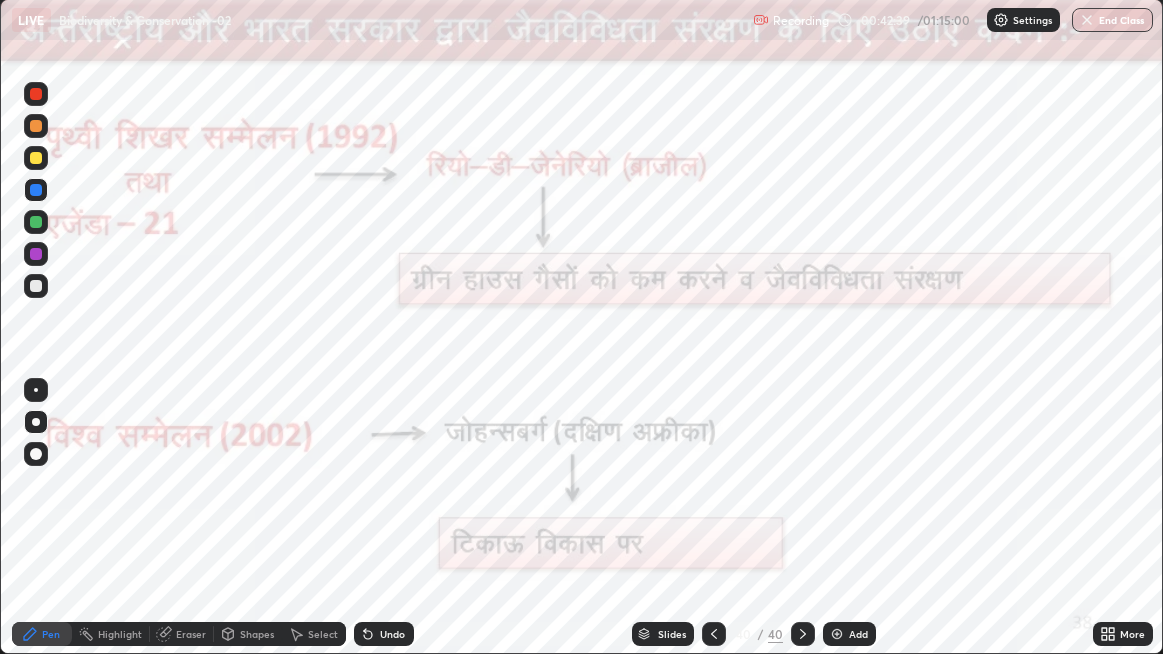 click 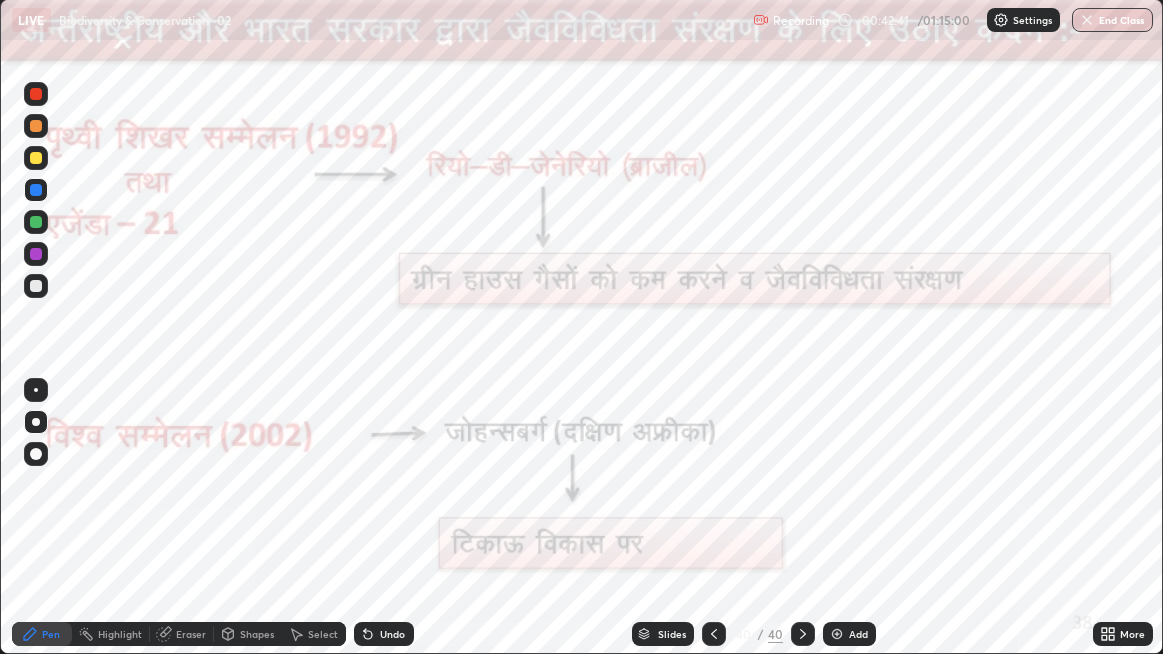 click 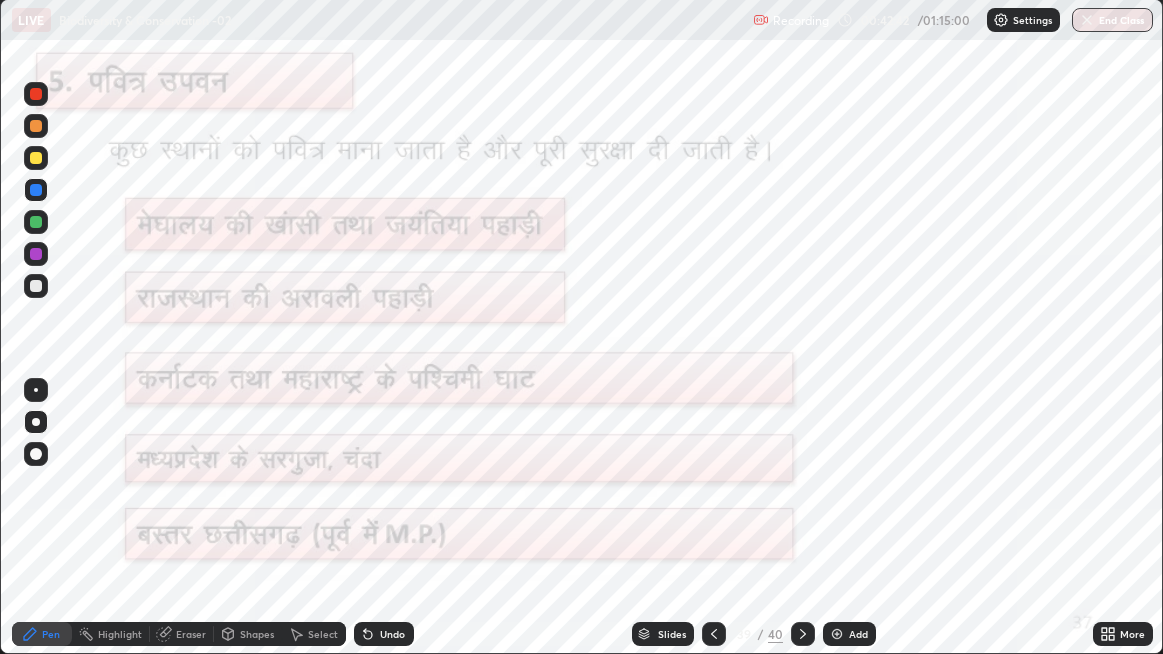 click at bounding box center [803, 634] 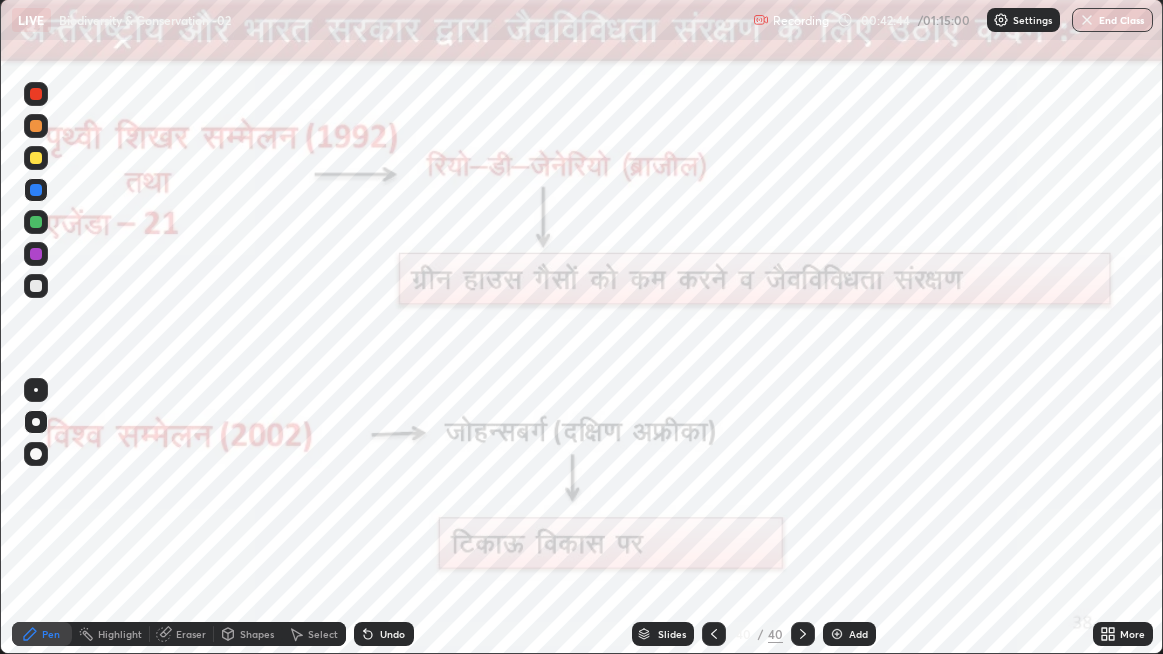 click 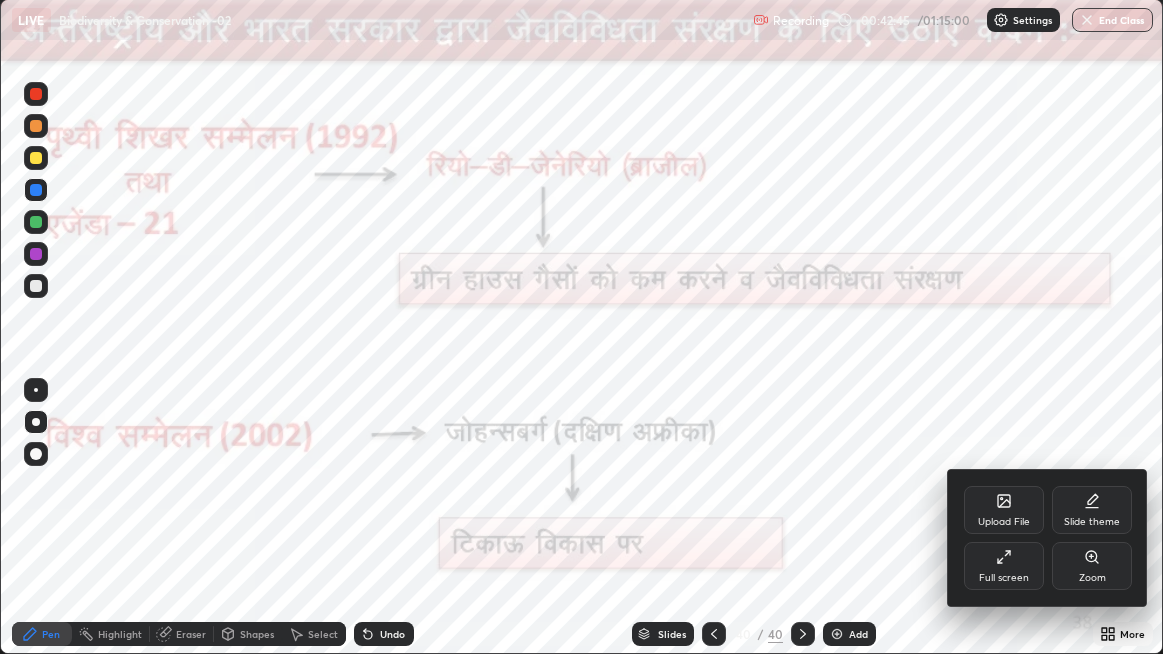 click at bounding box center (581, 327) 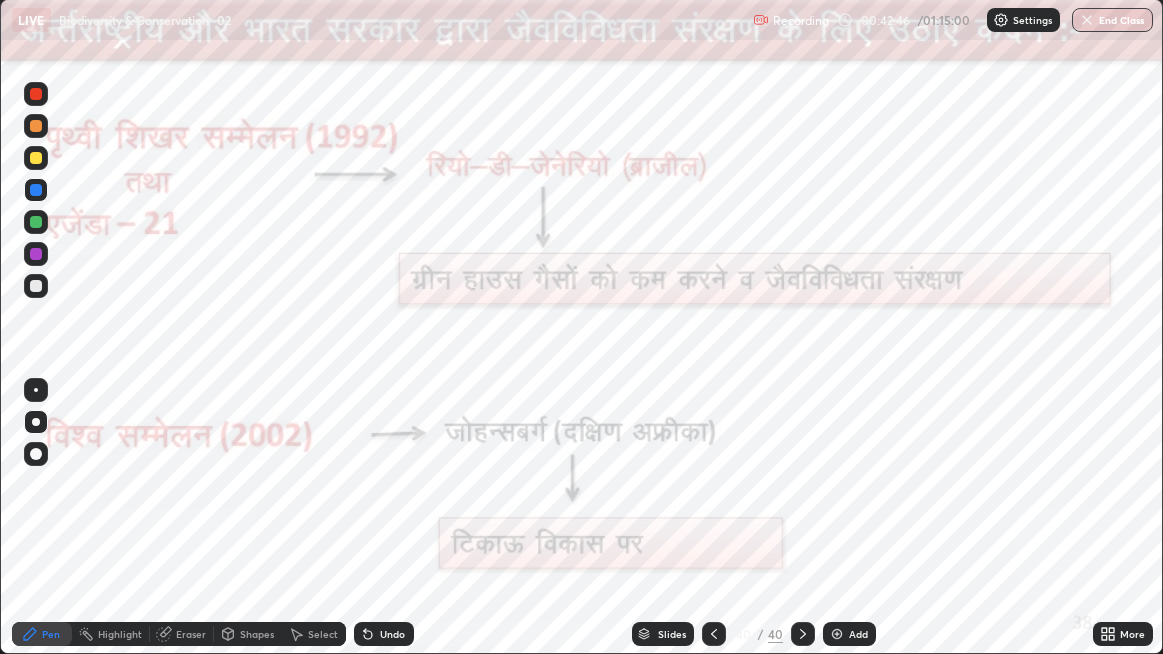click on "Slides" at bounding box center (663, 634) 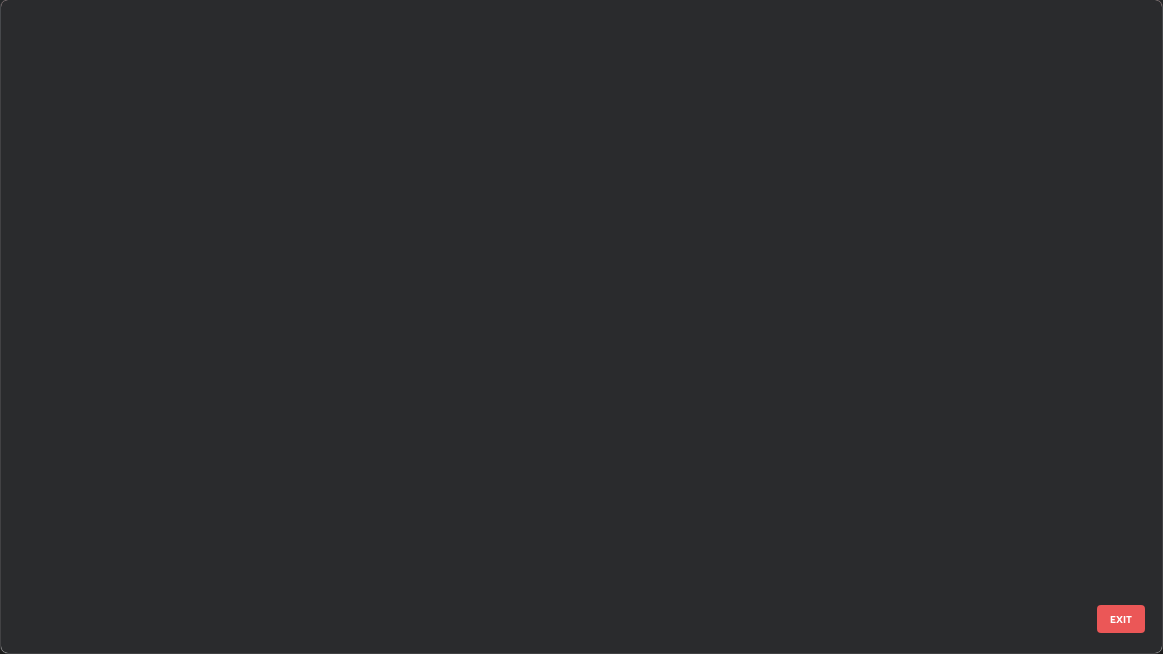 scroll, scrollTop: 2187, scrollLeft: 0, axis: vertical 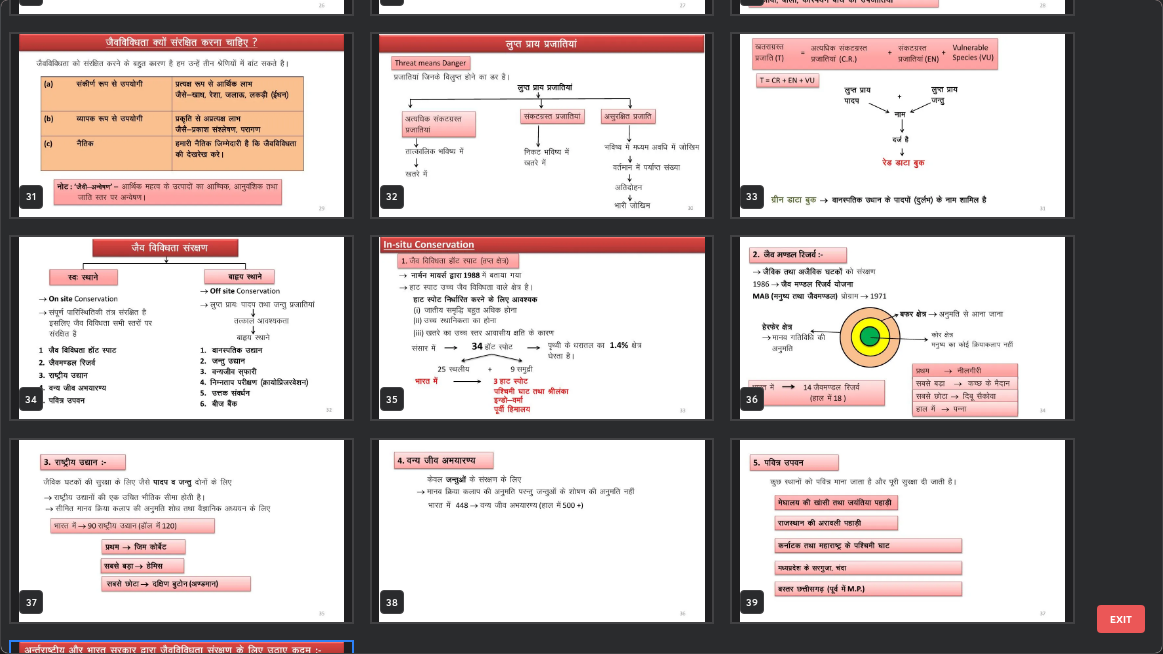 click at bounding box center [181, 328] 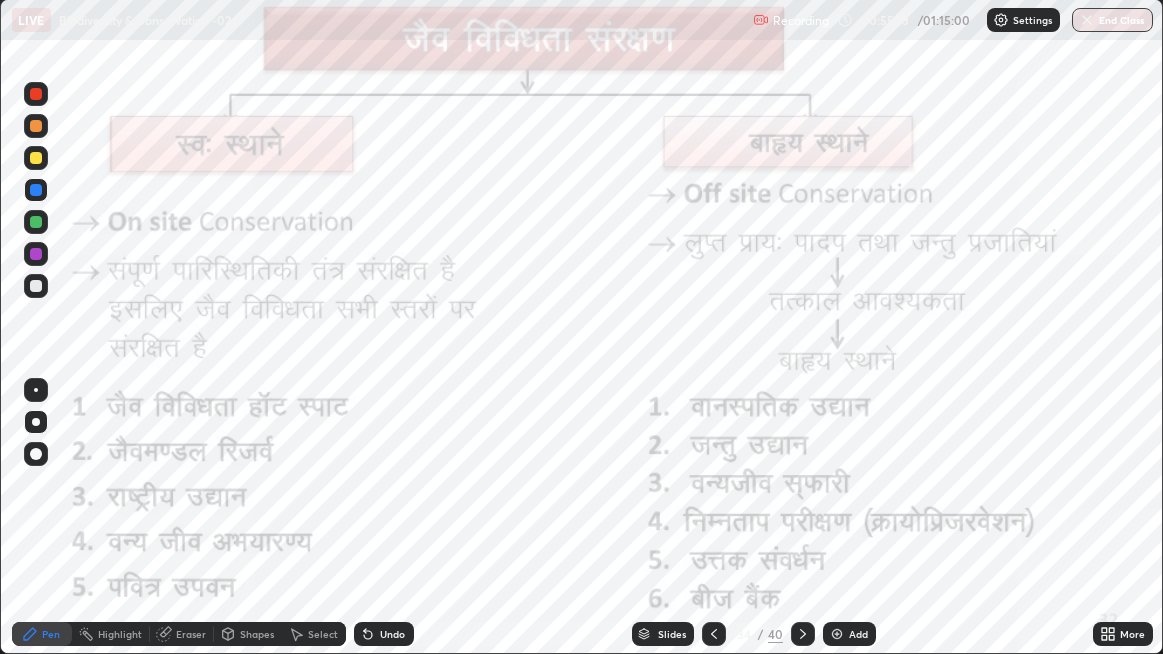 click at bounding box center [714, 634] 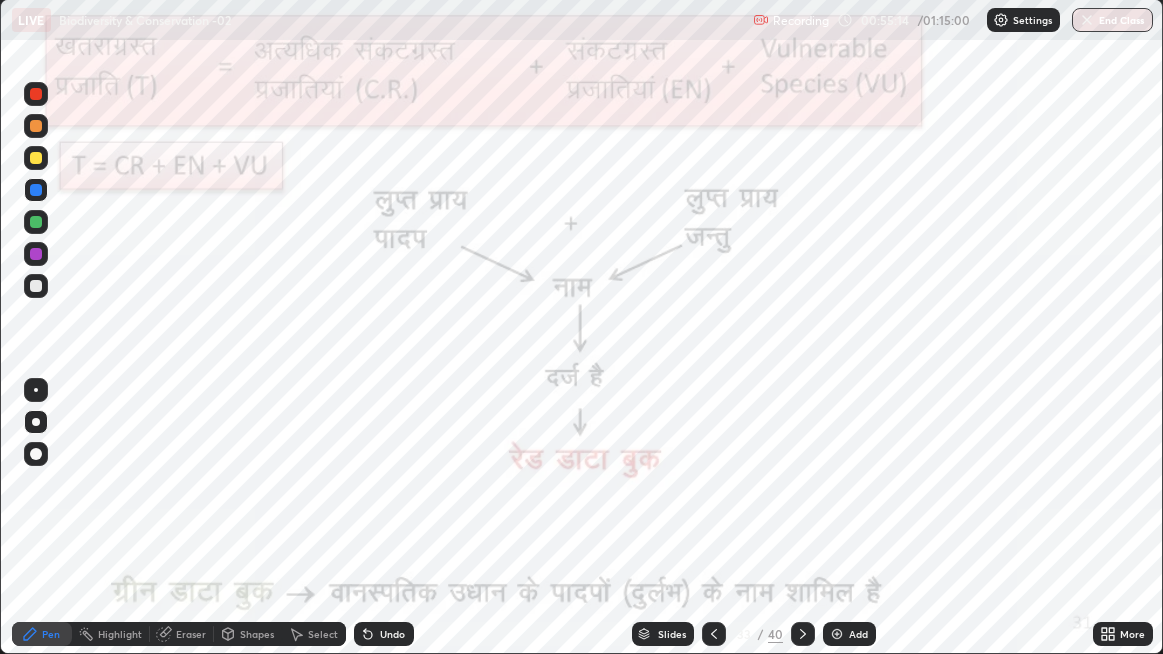 click at bounding box center [714, 634] 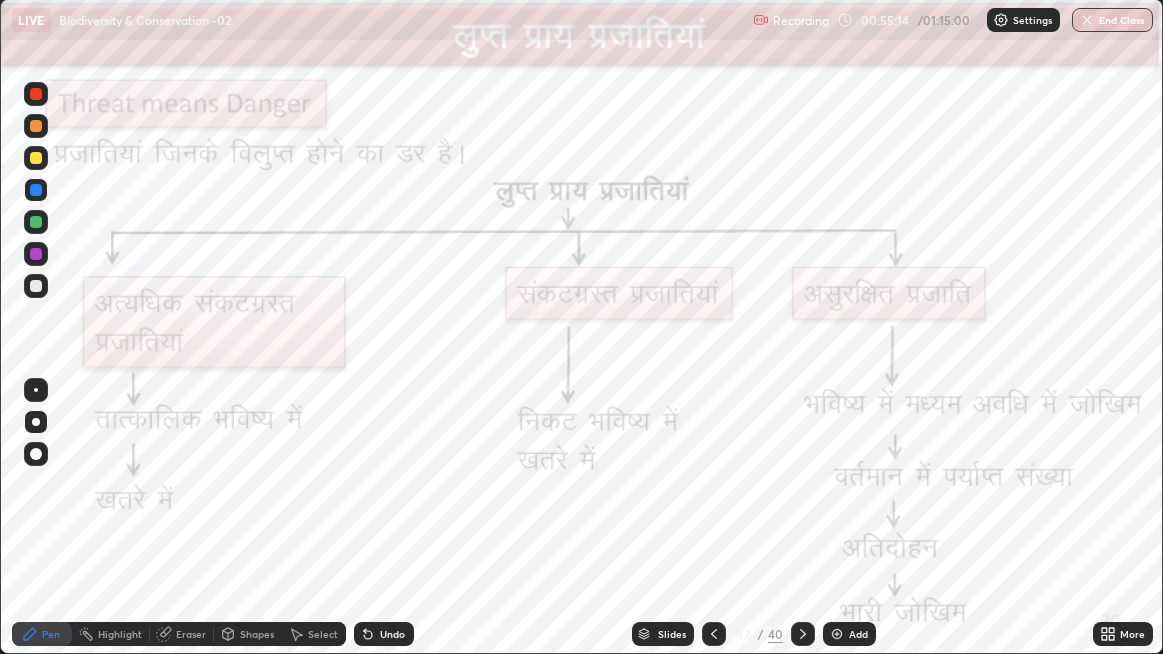 click at bounding box center (714, 634) 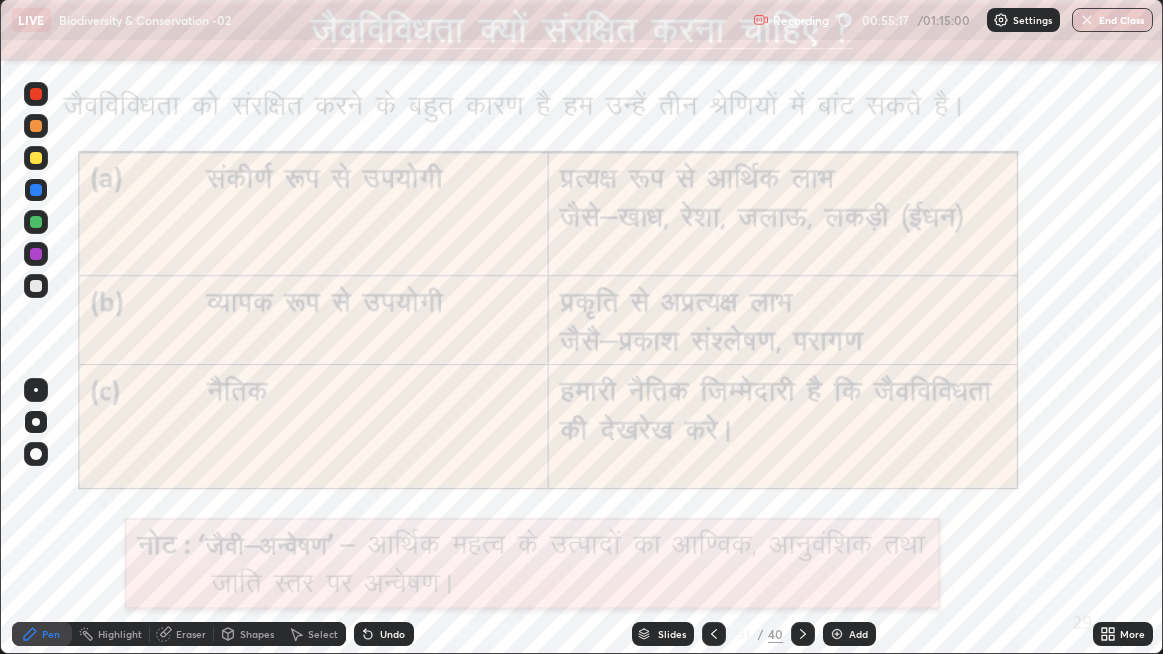 click 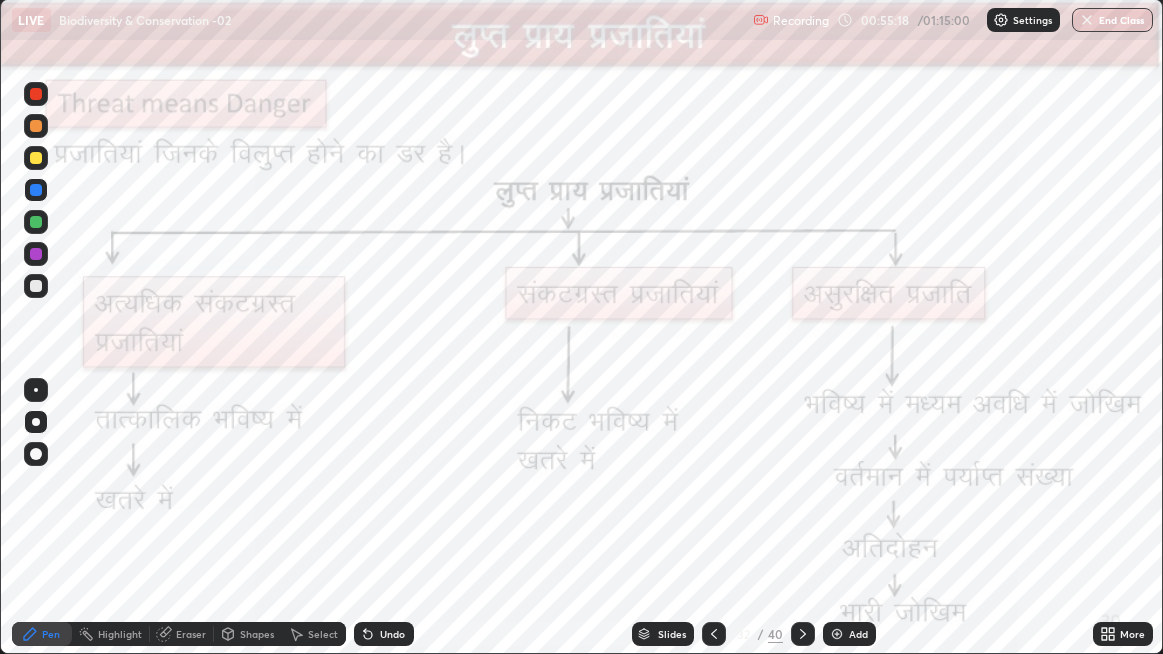 click 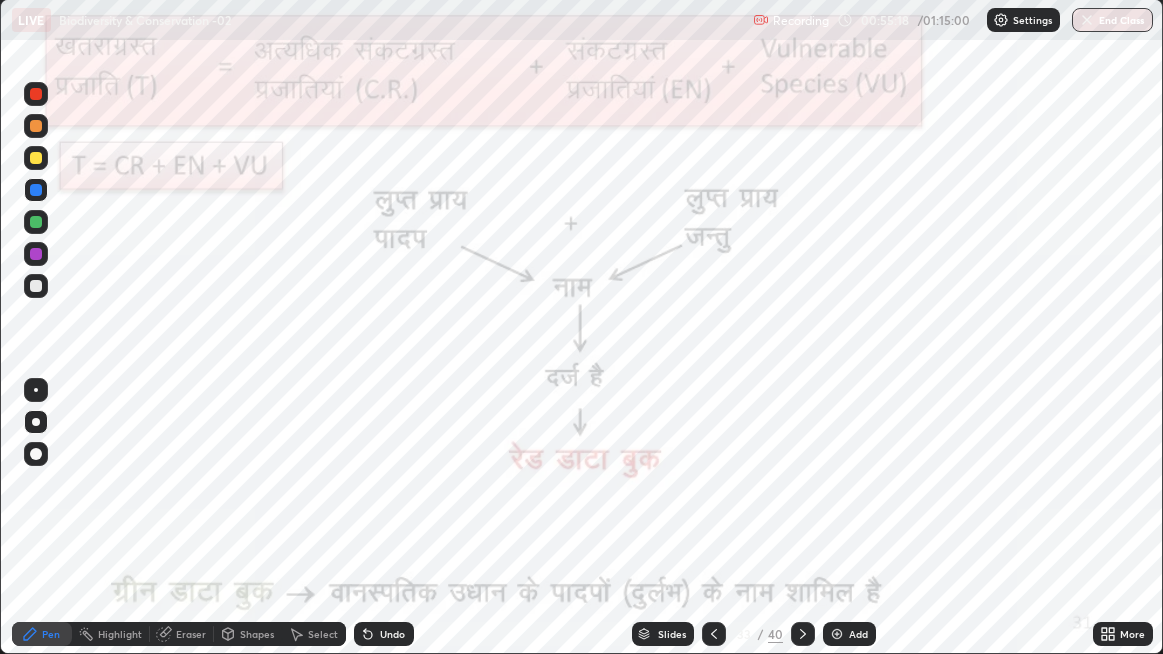 click 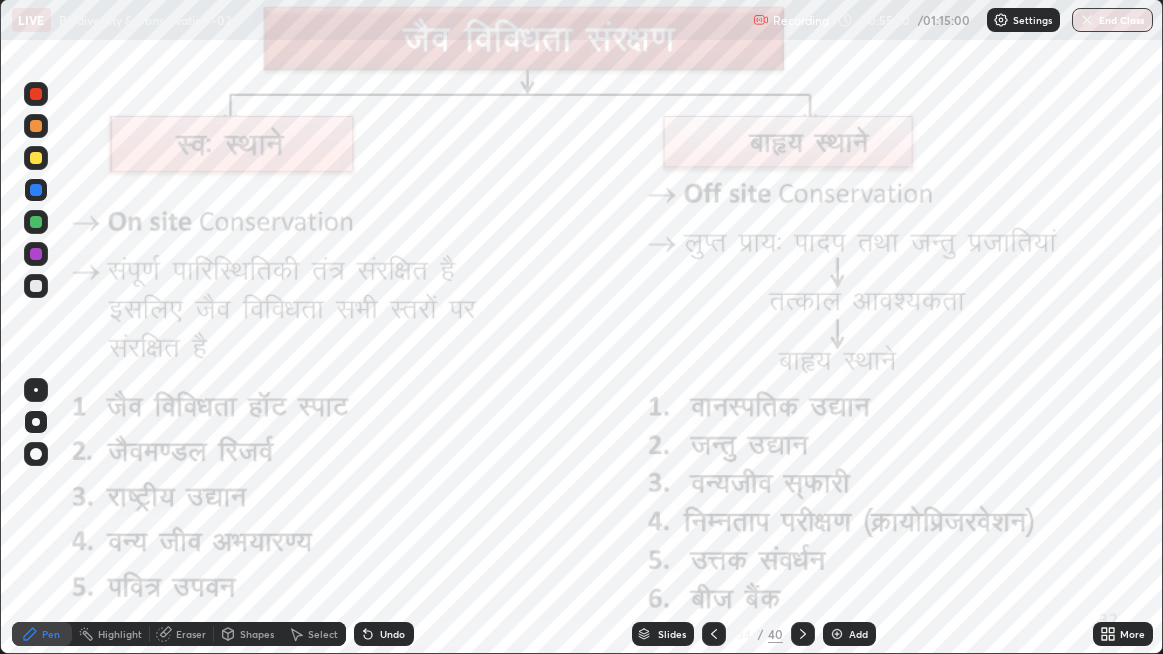 click 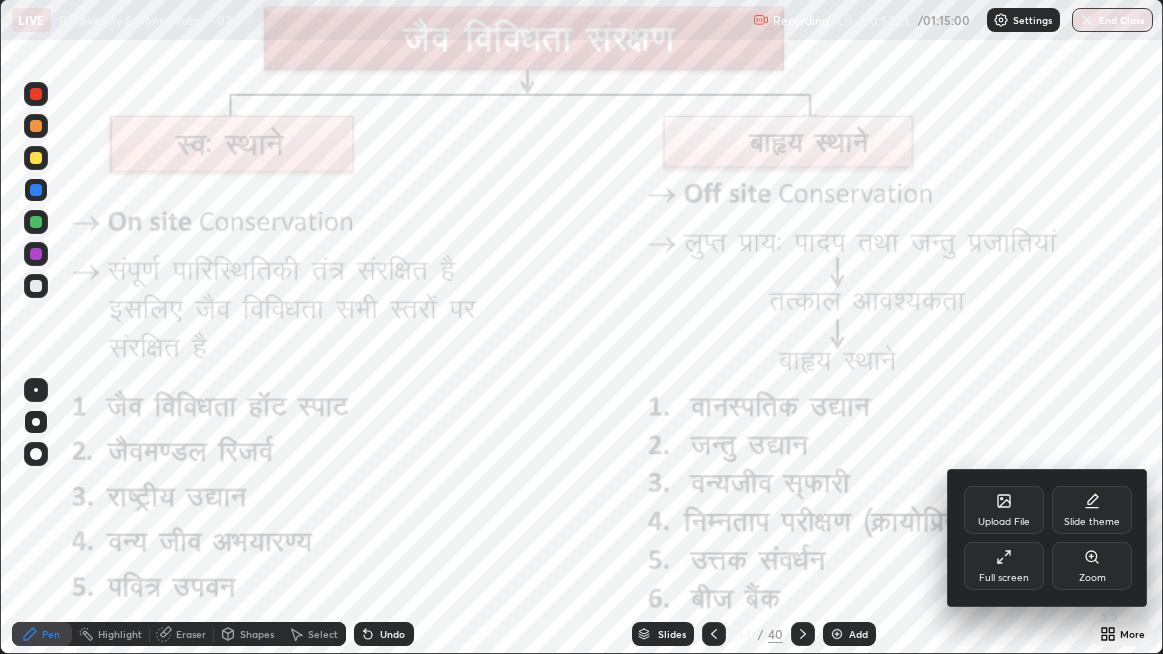 click on "Full screen" at bounding box center (1004, 566) 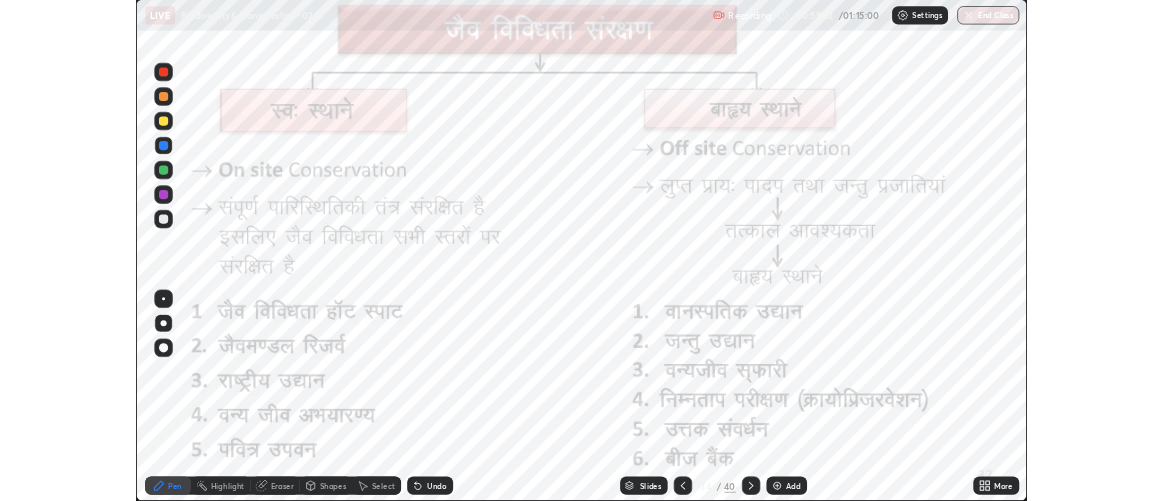 scroll, scrollTop: 500, scrollLeft: 1163, axis: both 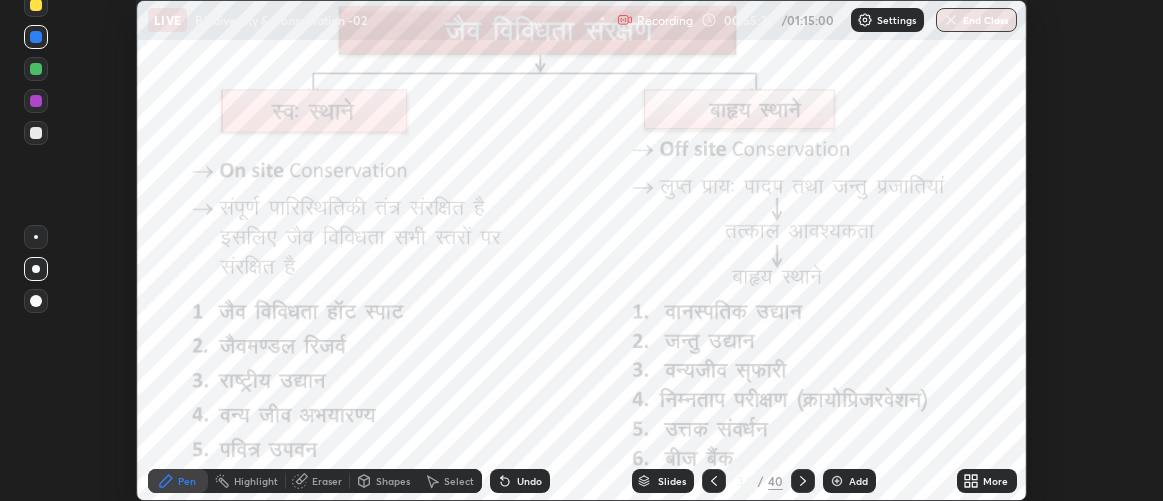 click on "More" at bounding box center [987, 481] 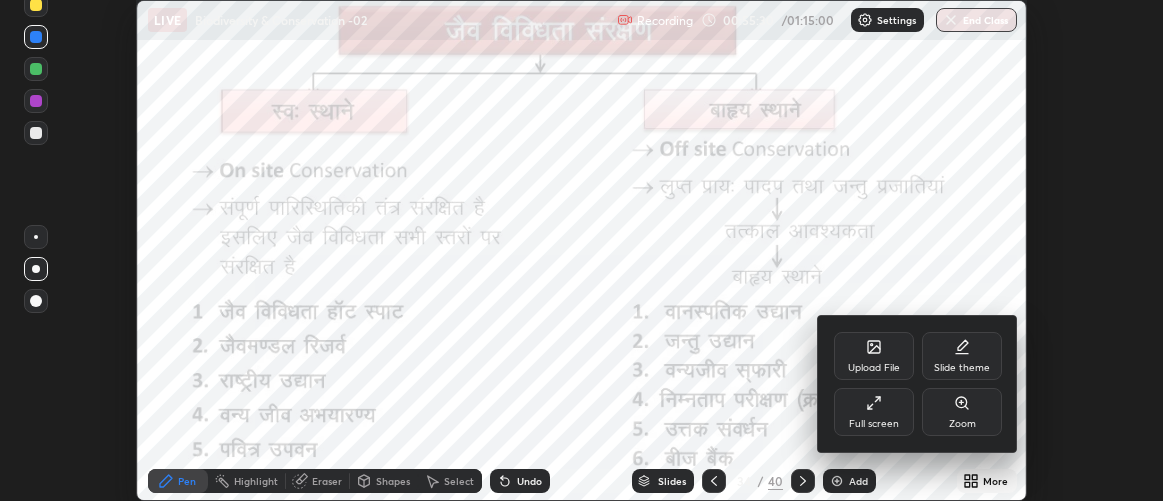 click at bounding box center [581, 250] 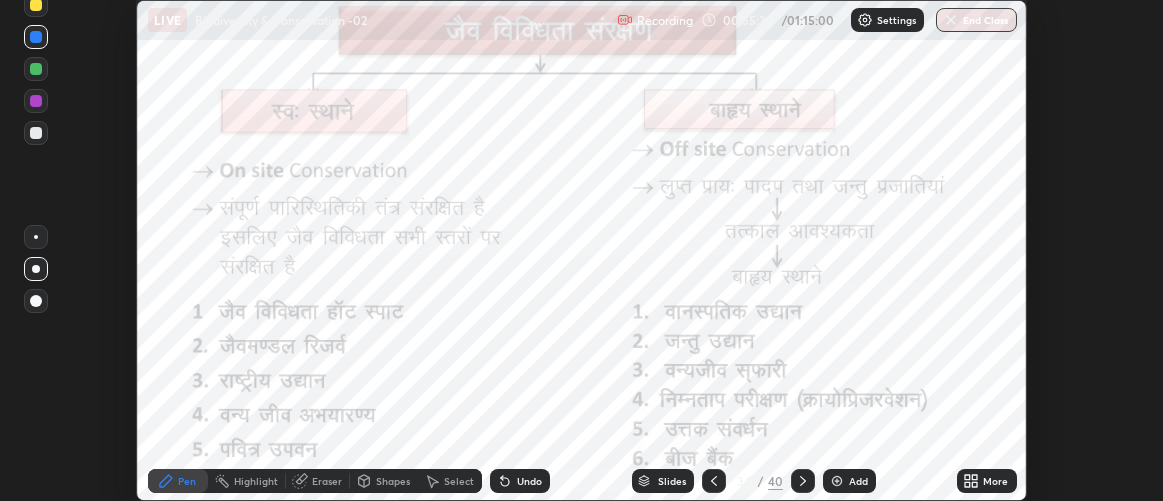 click on "Slides" at bounding box center (672, 481) 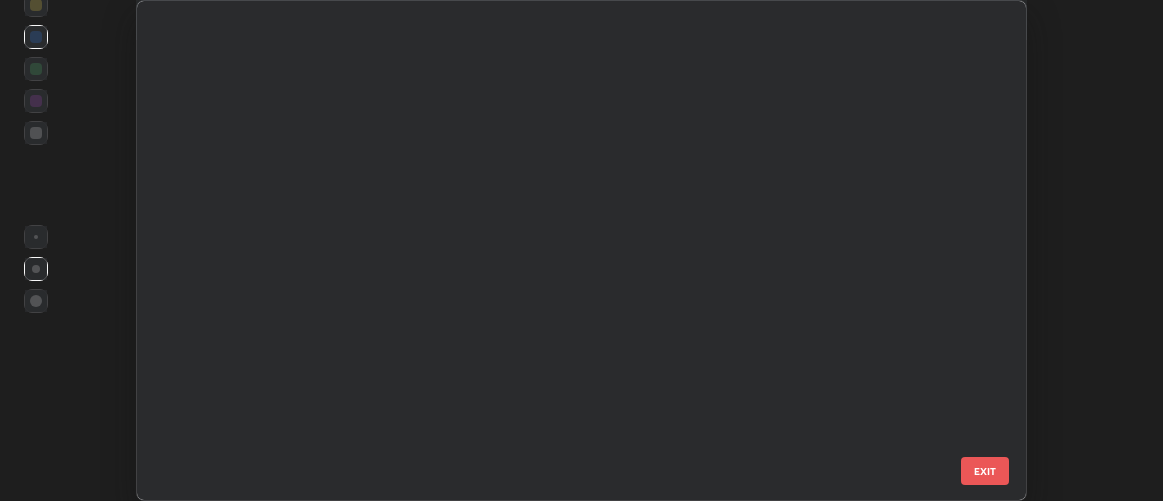 scroll, scrollTop: 1321, scrollLeft: 0, axis: vertical 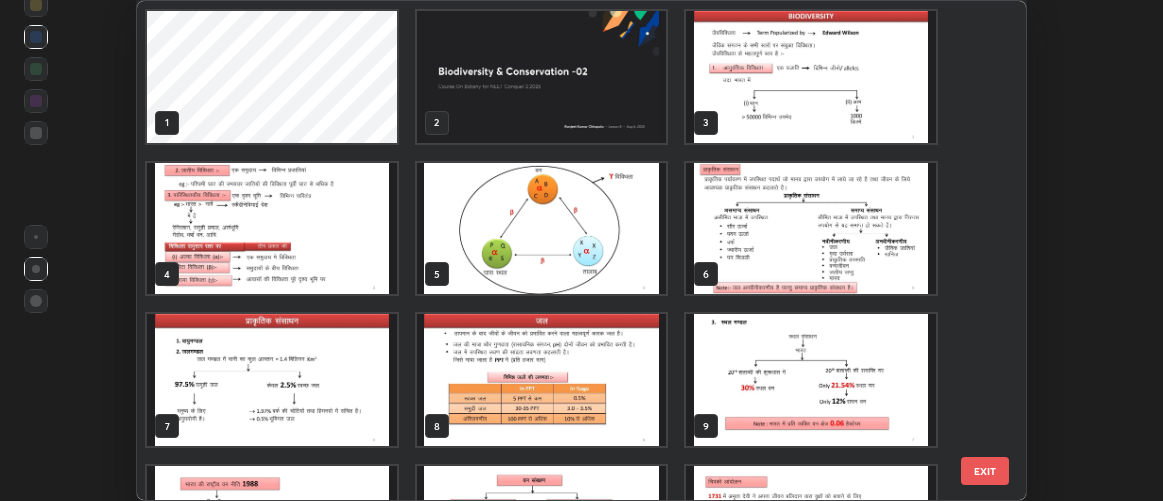 click at bounding box center (812, 380) 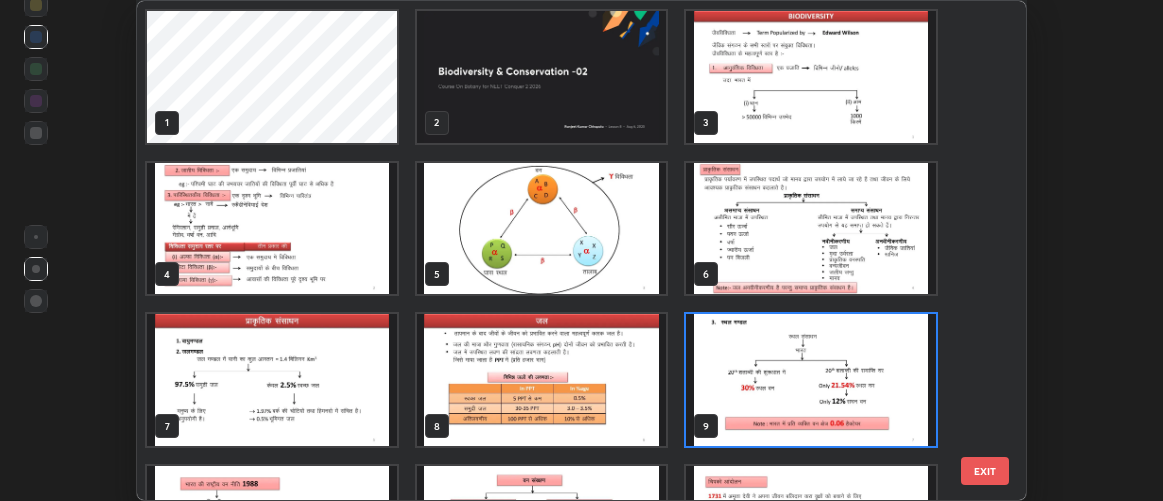click on "EXIT" at bounding box center (985, 471) 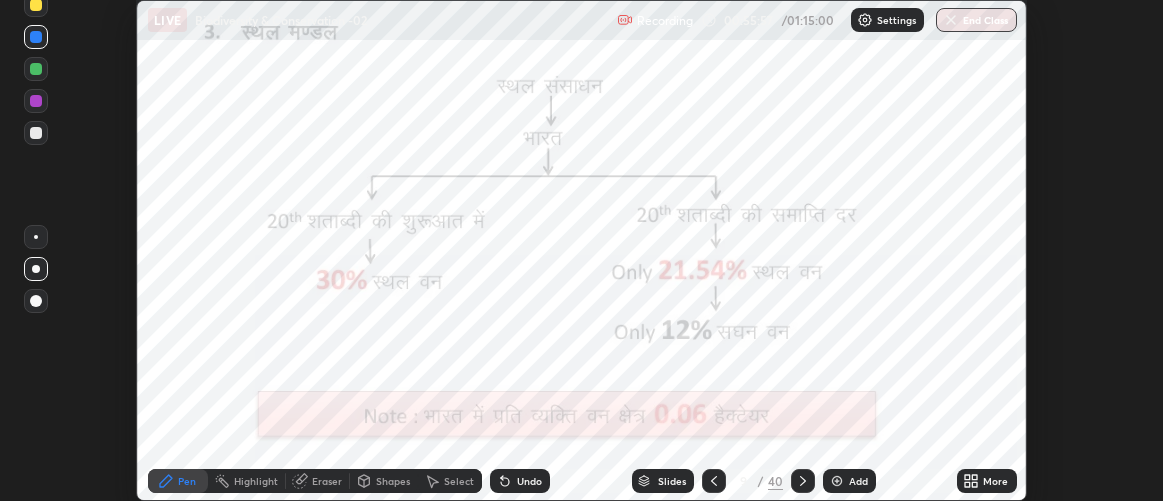 click on "Slides" at bounding box center (672, 481) 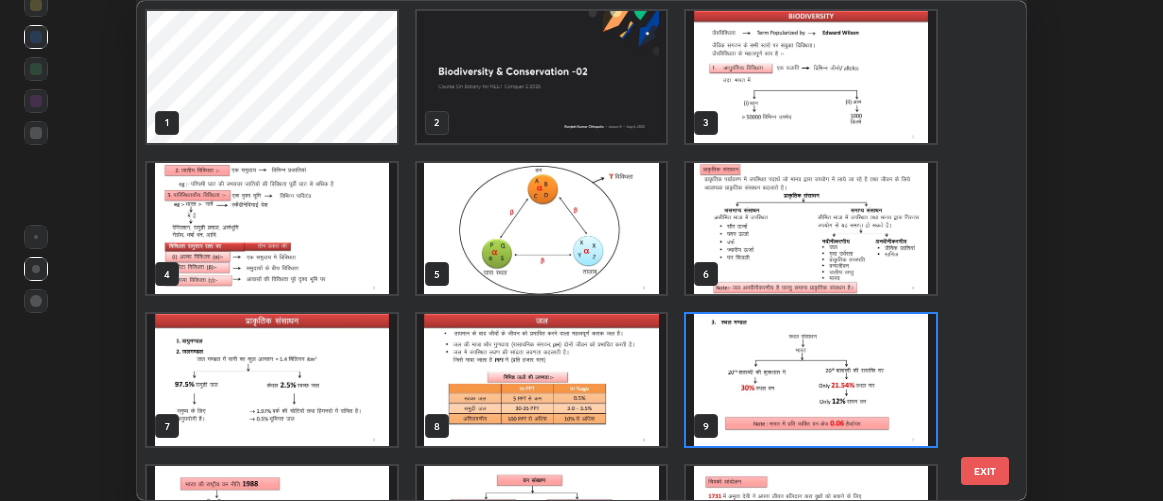 scroll, scrollTop: 6, scrollLeft: 11, axis: both 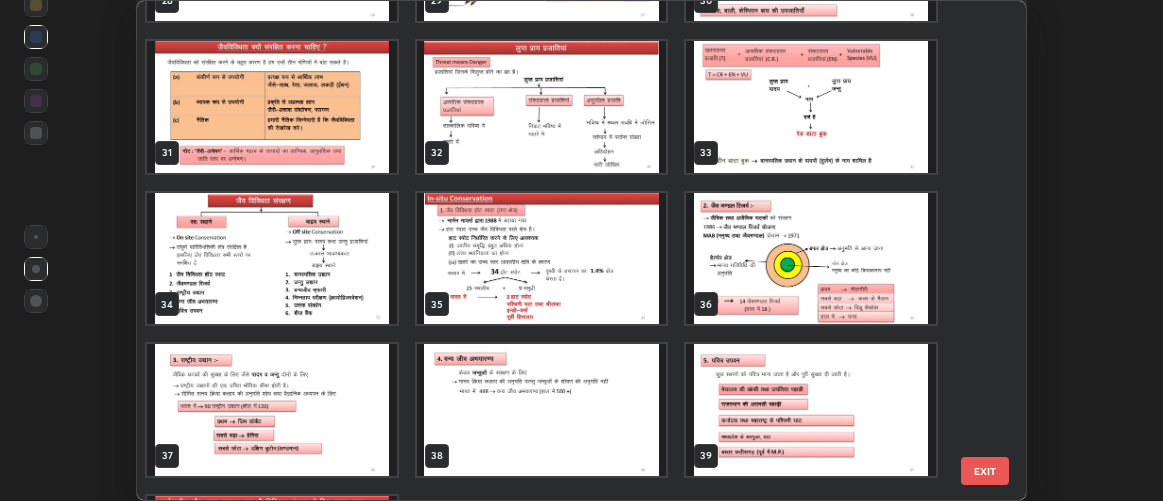 click at bounding box center (812, 259) 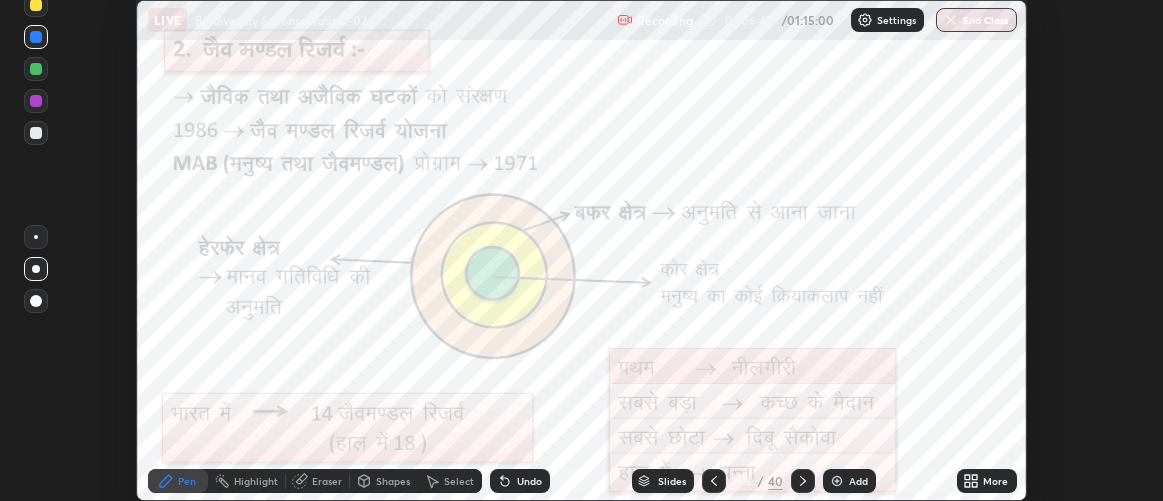click 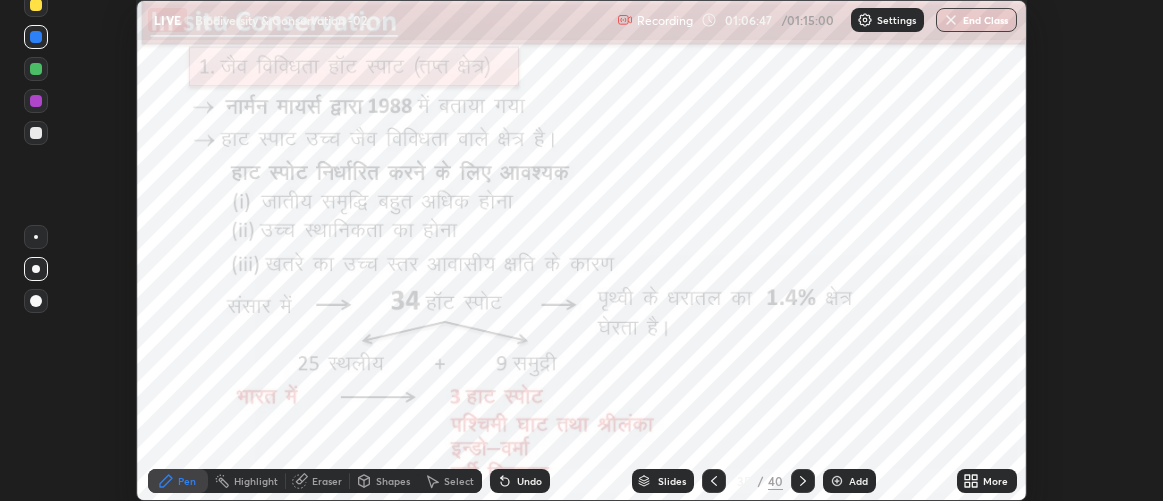 click 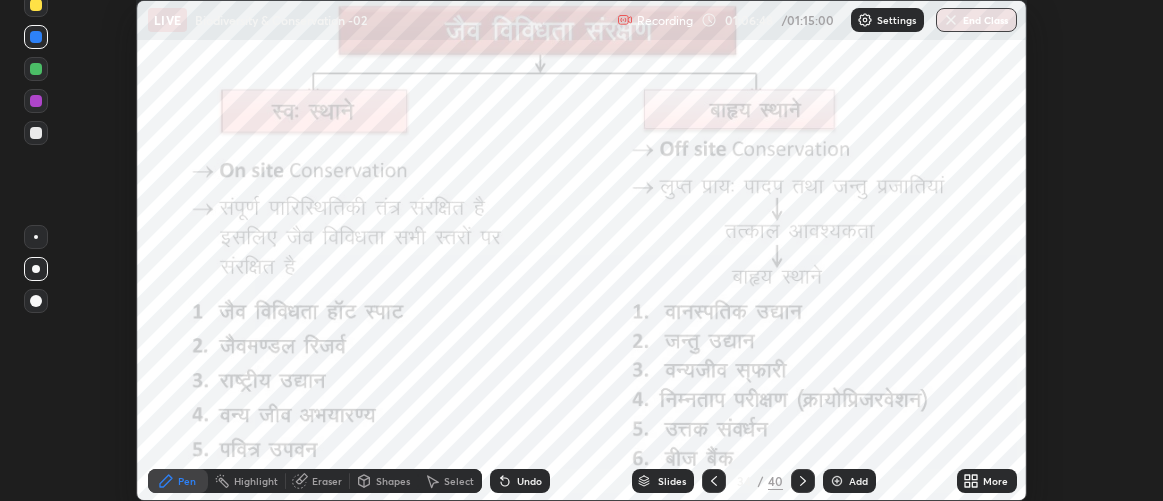 click 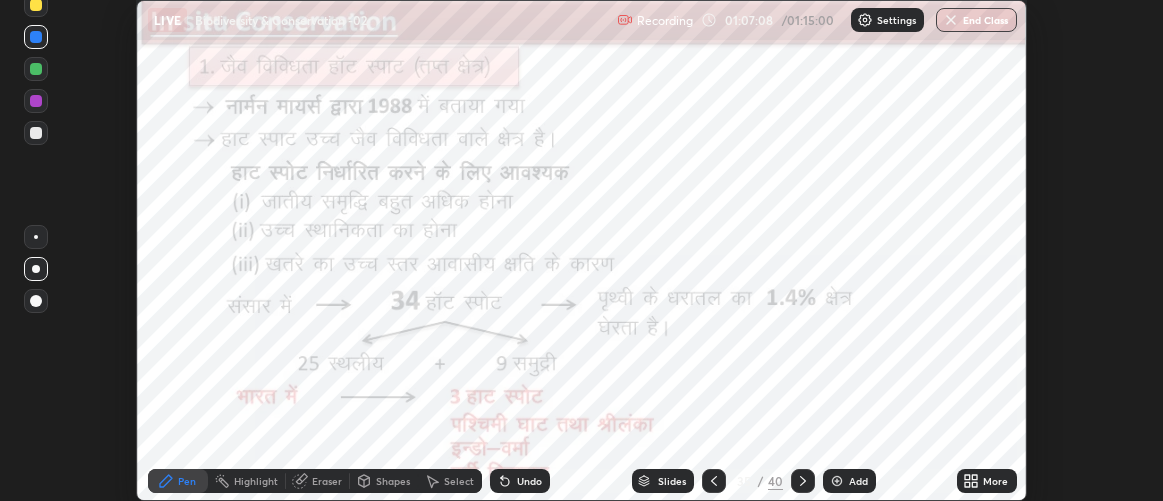 click on "Slides" at bounding box center (672, 481) 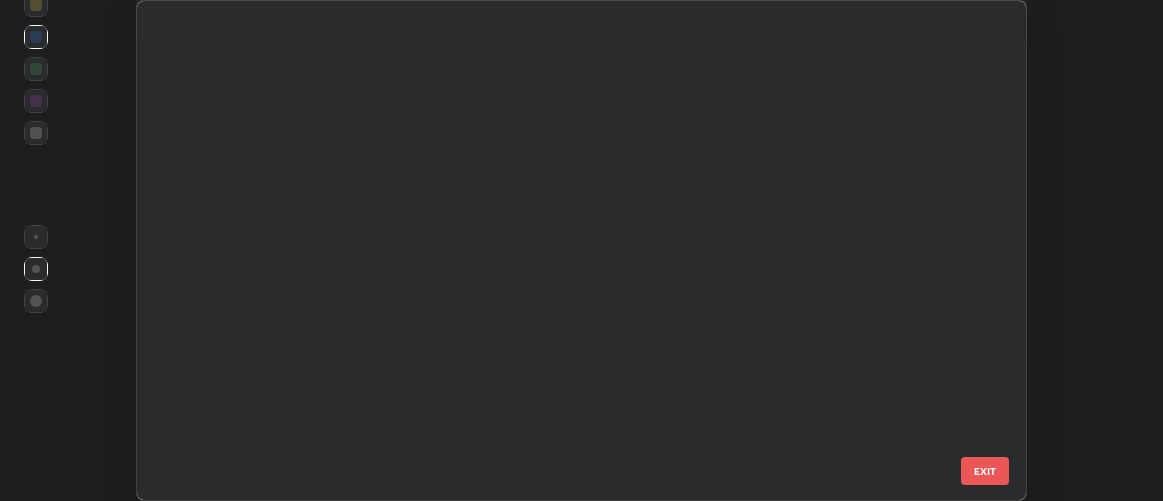 scroll, scrollTop: 1321, scrollLeft: 0, axis: vertical 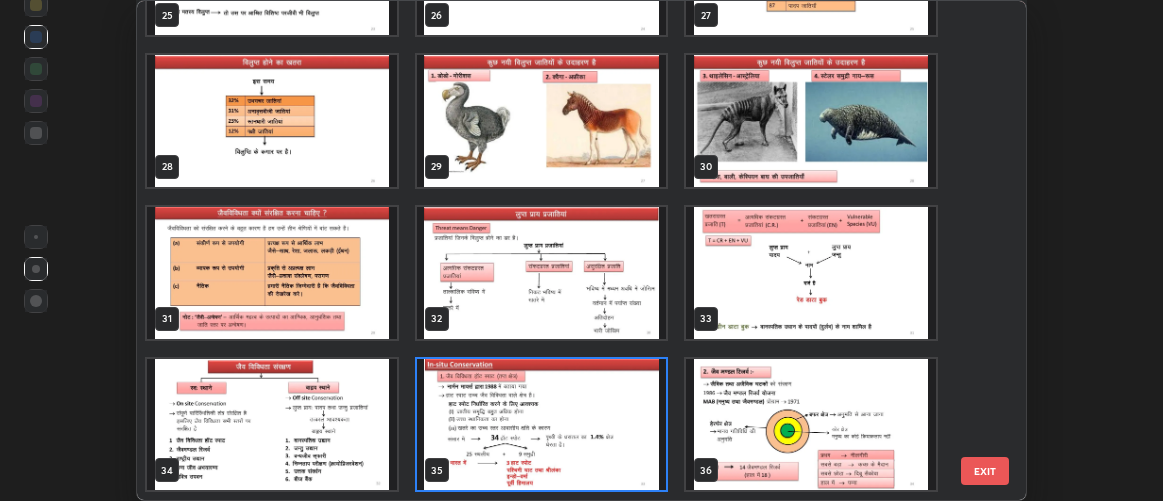 click at bounding box center (542, 425) 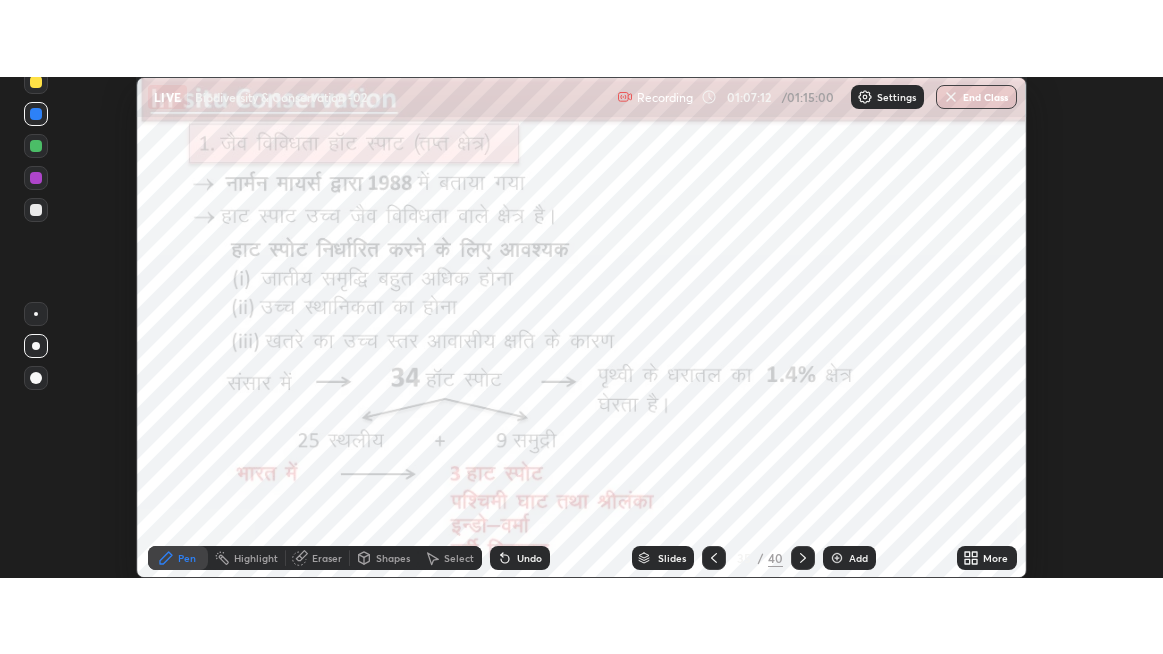 scroll, scrollTop: 0, scrollLeft: 0, axis: both 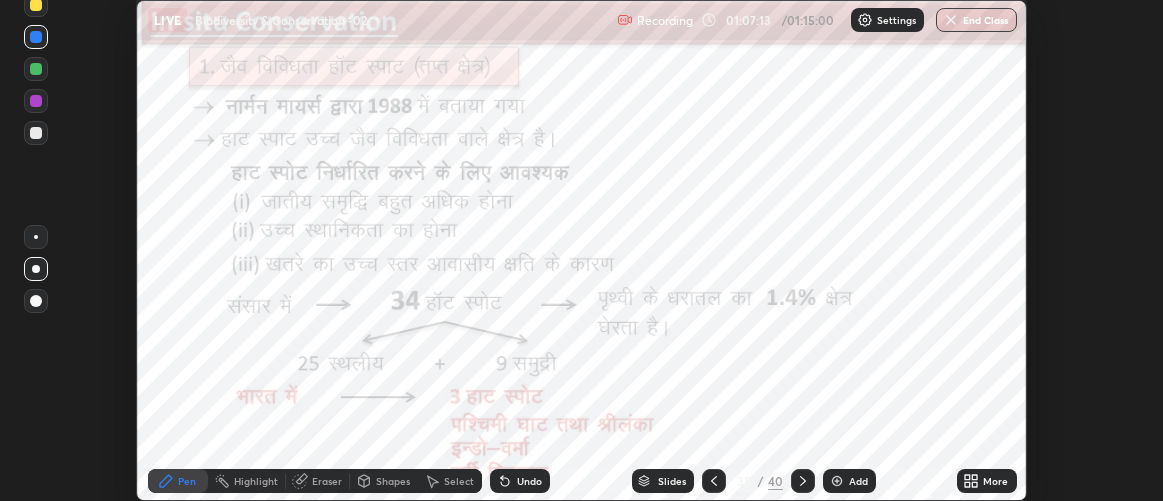 click 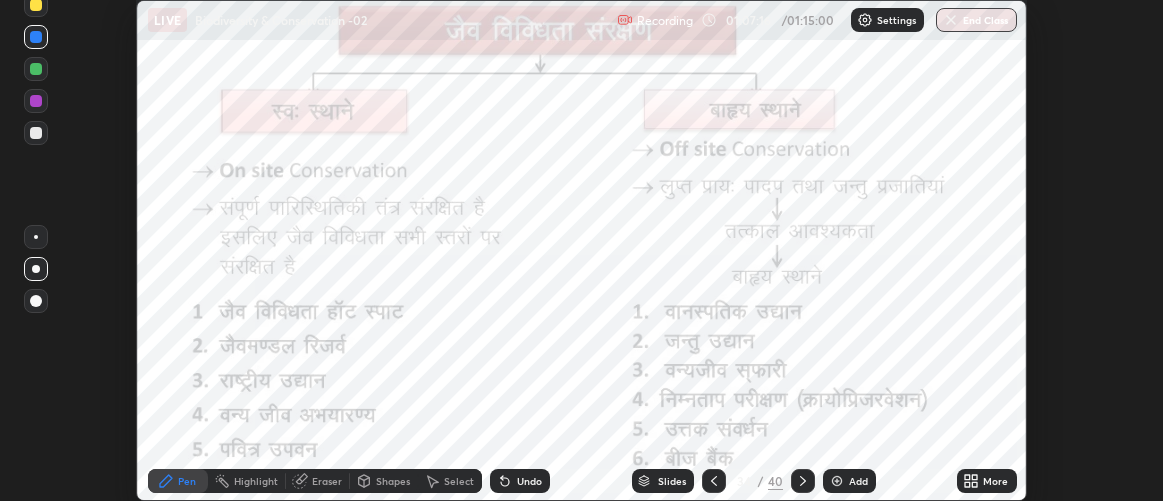 click on "More" at bounding box center [987, 481] 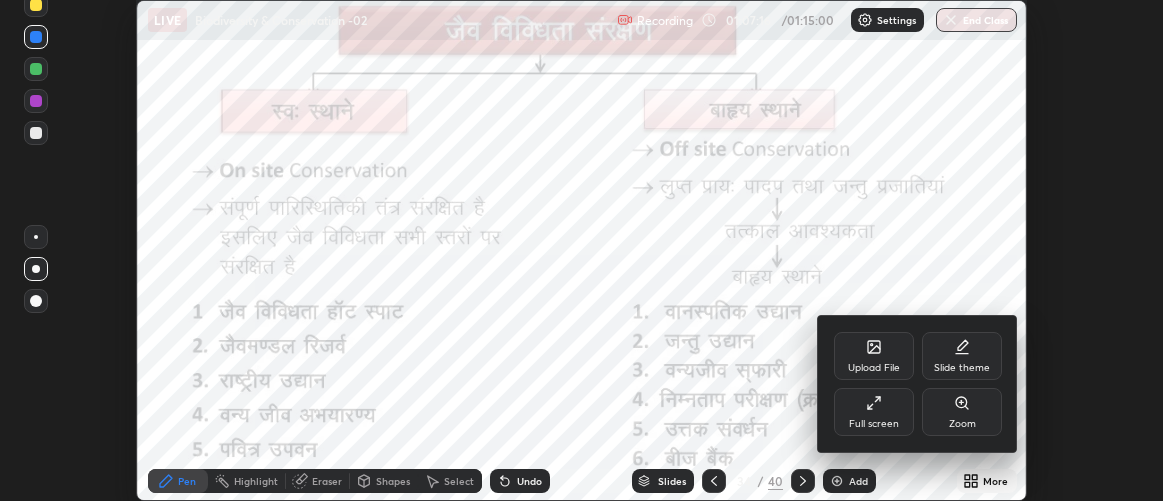 click on "Full screen" at bounding box center (874, 424) 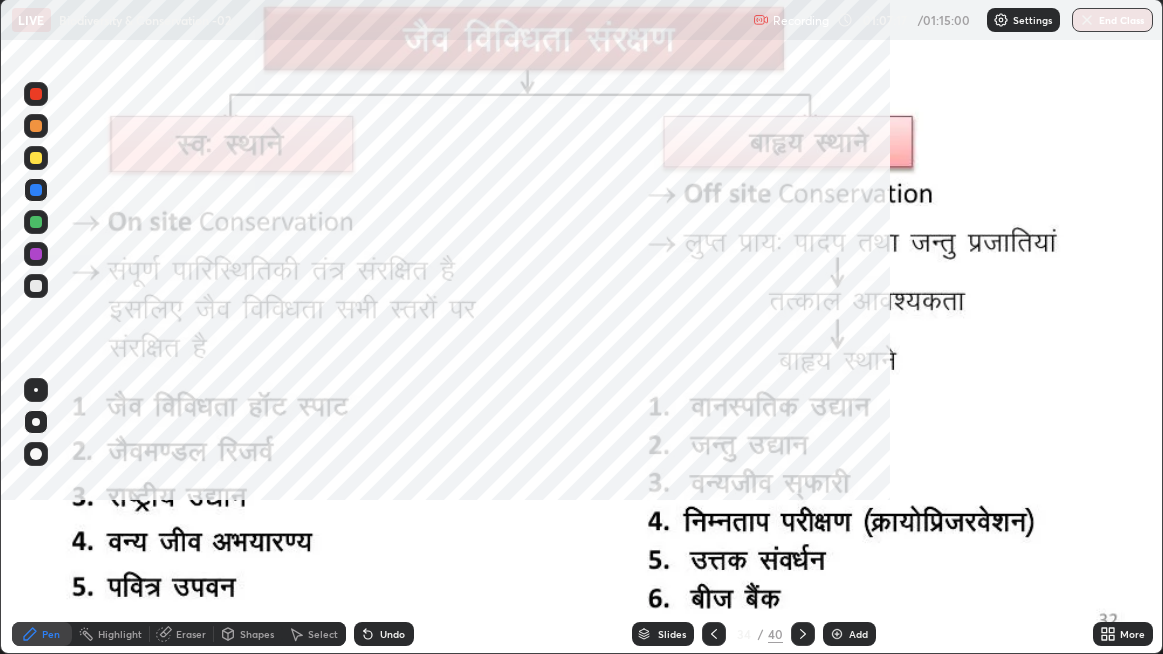 scroll, scrollTop: 99345, scrollLeft: 98836, axis: both 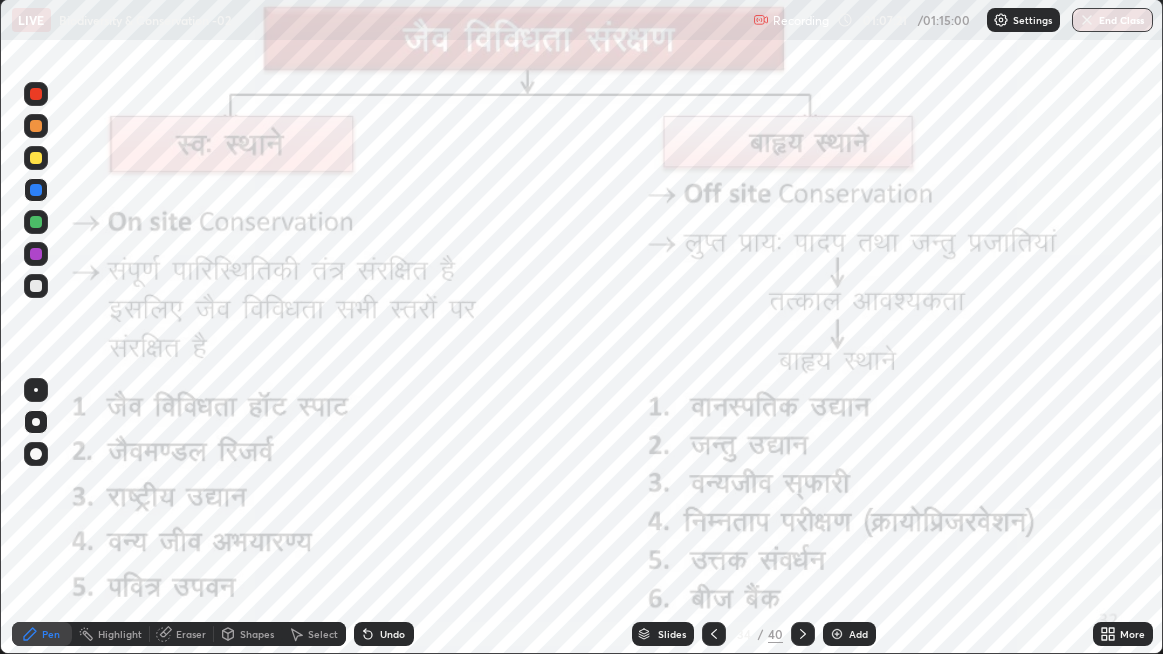 click 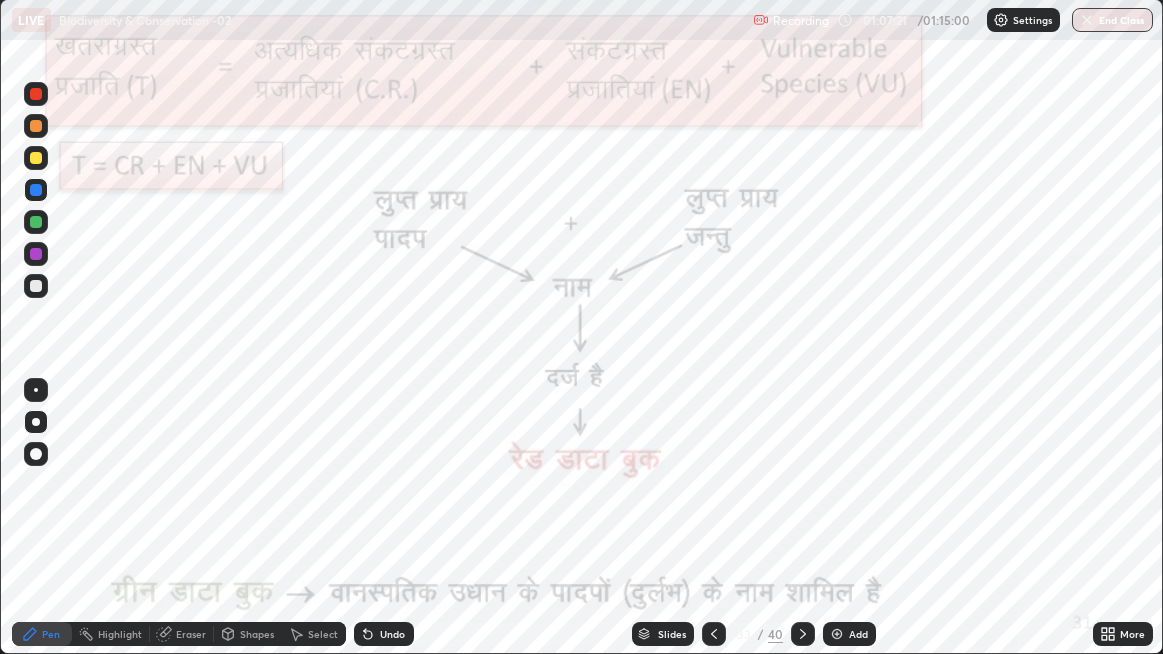click 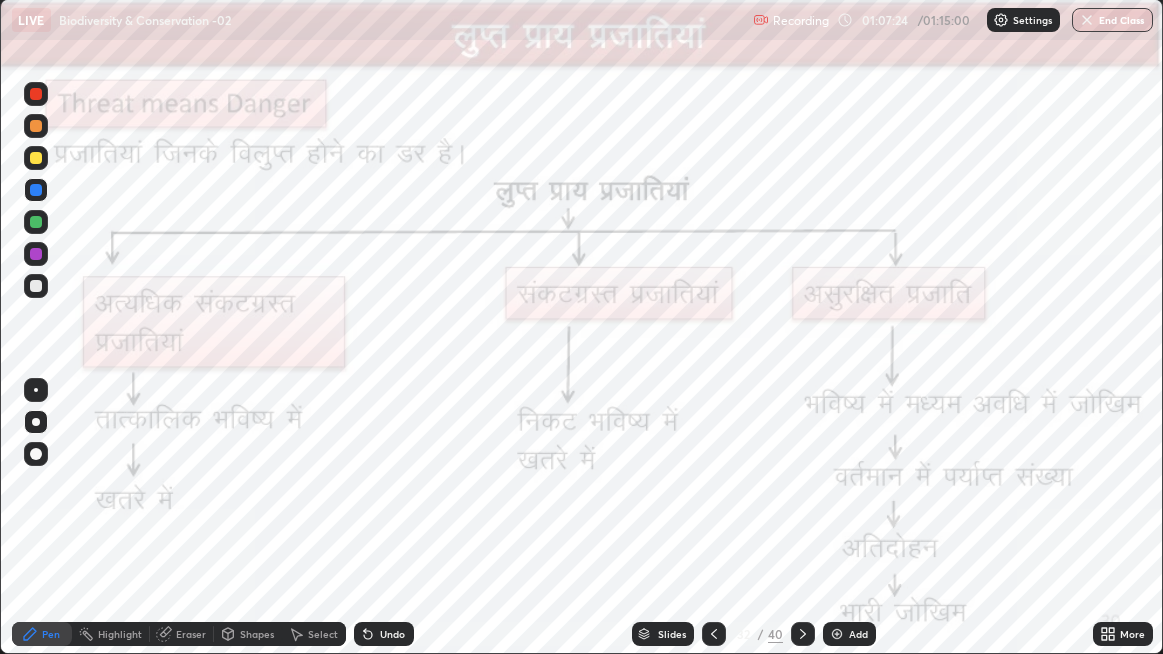 click 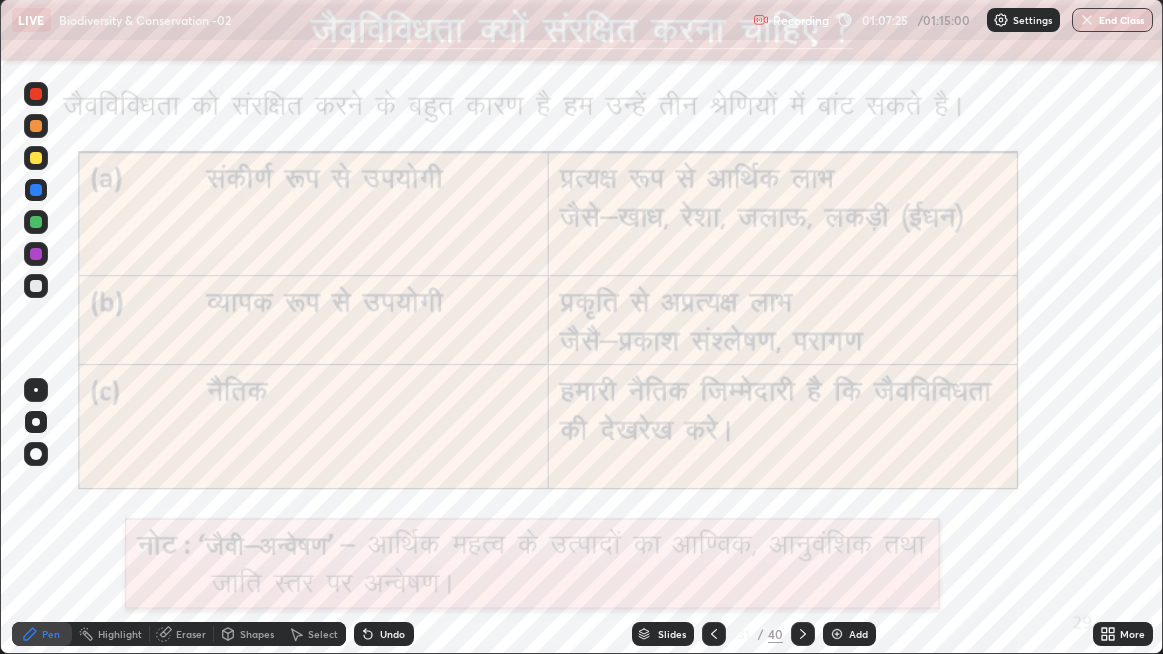 click at bounding box center [714, 634] 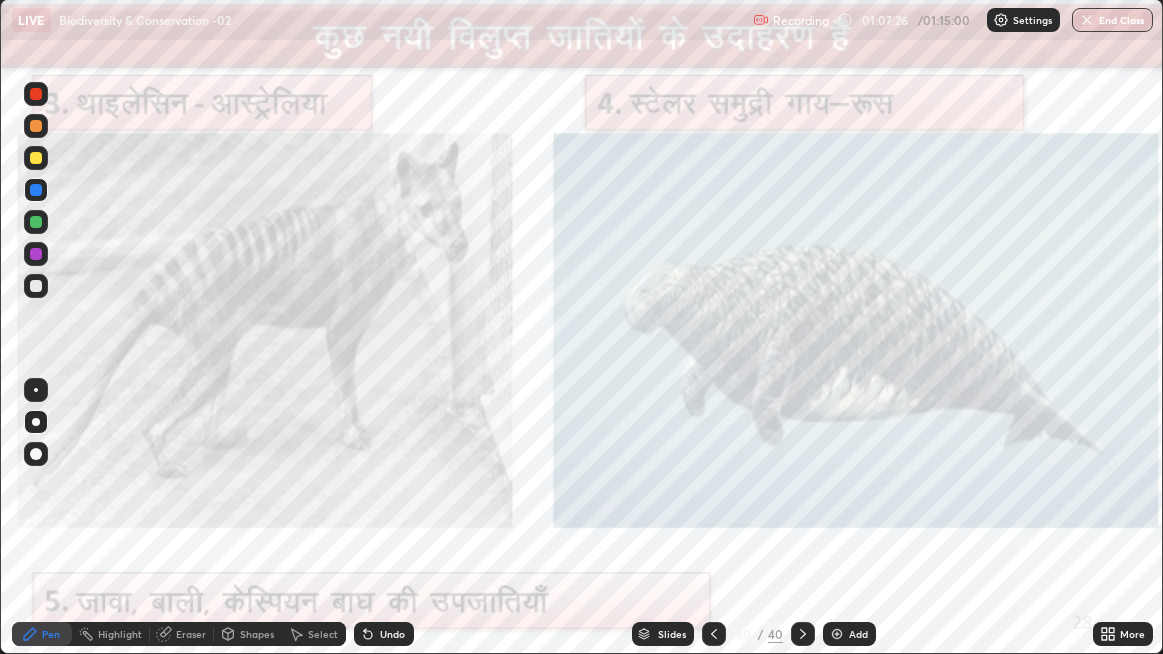click 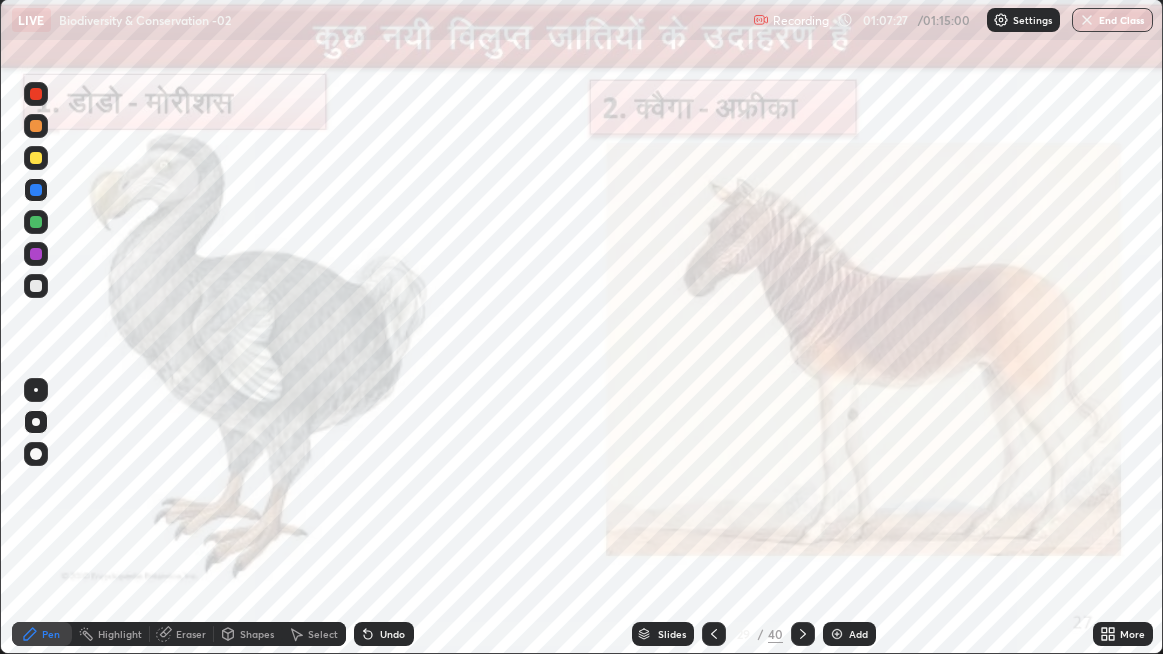 click 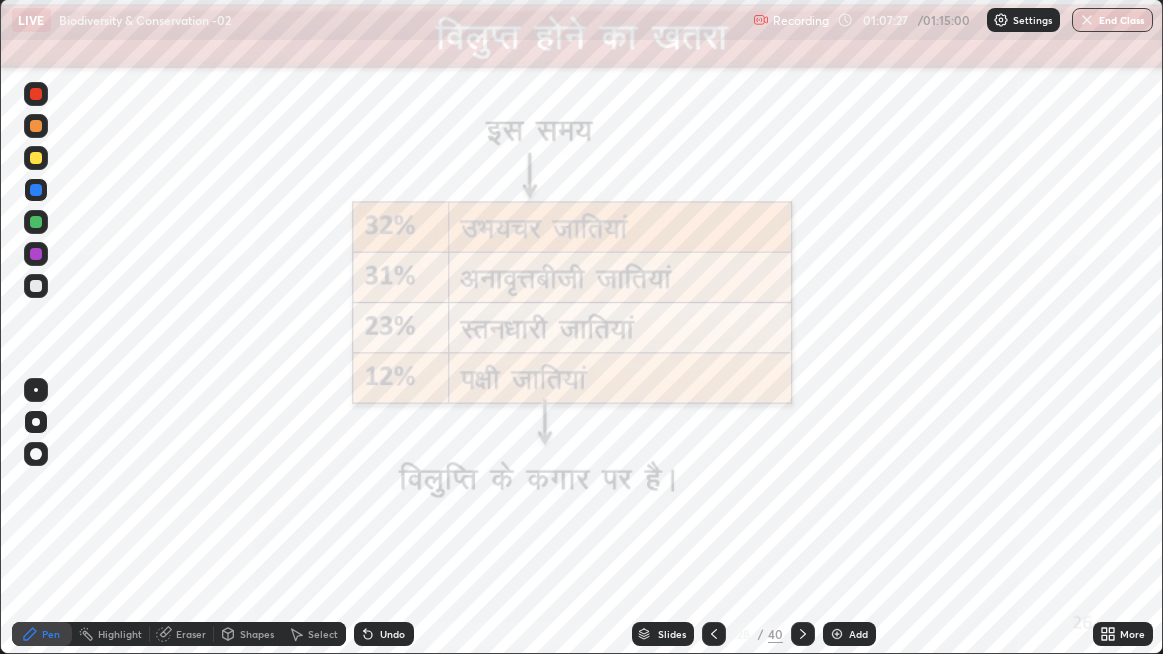 click 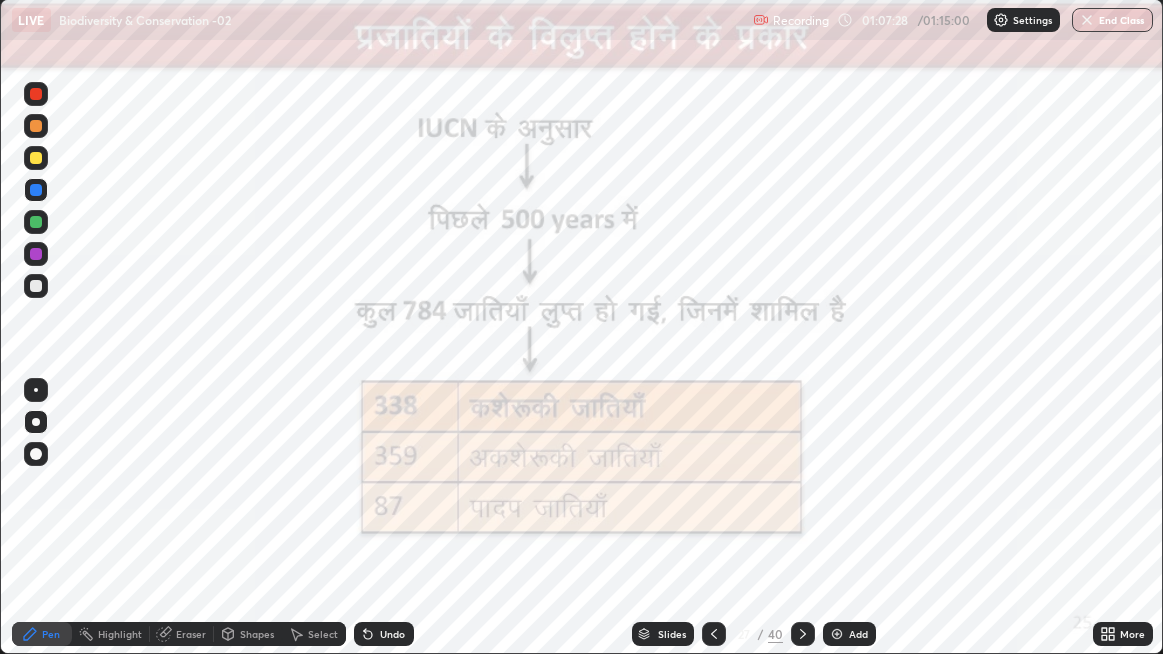 click 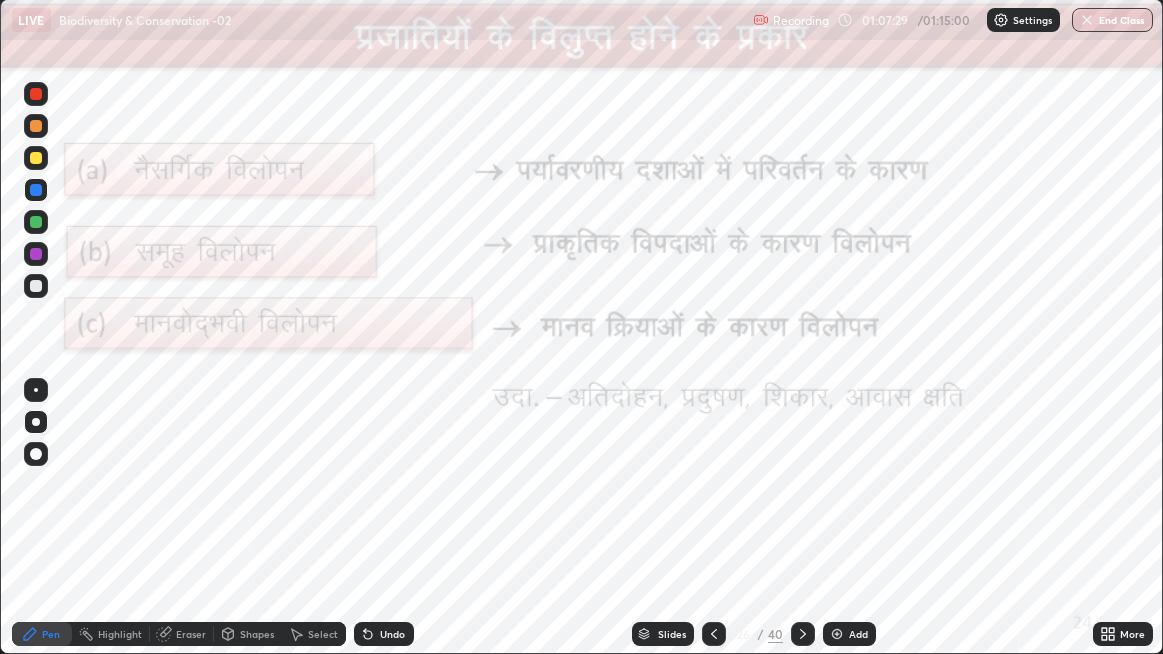 click 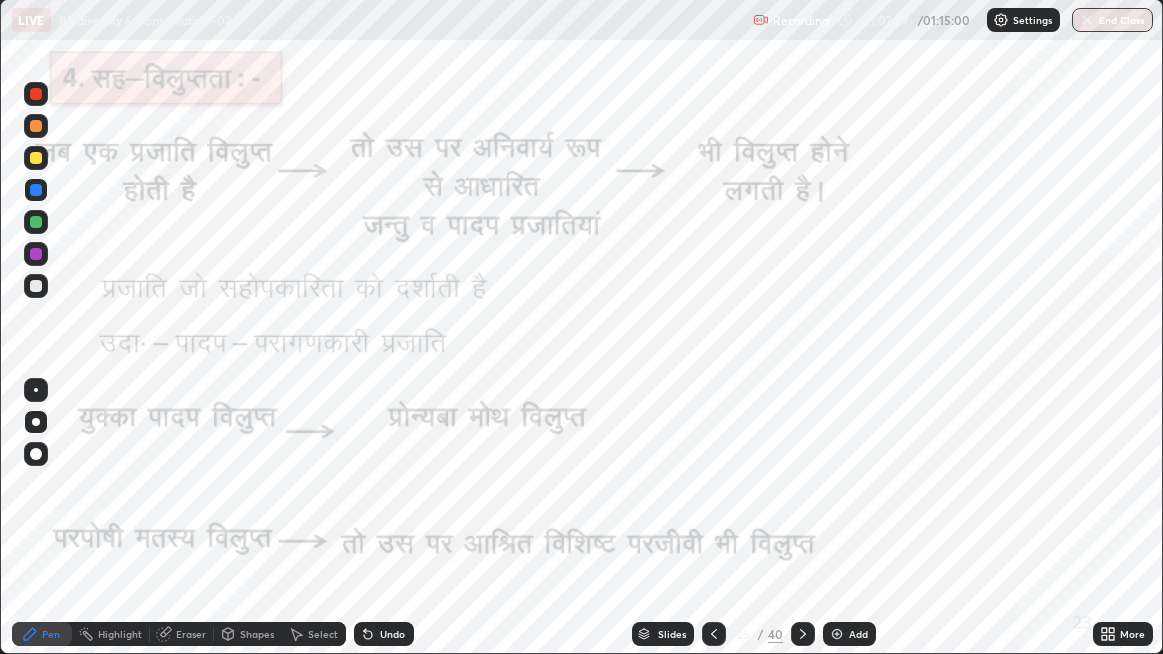 click 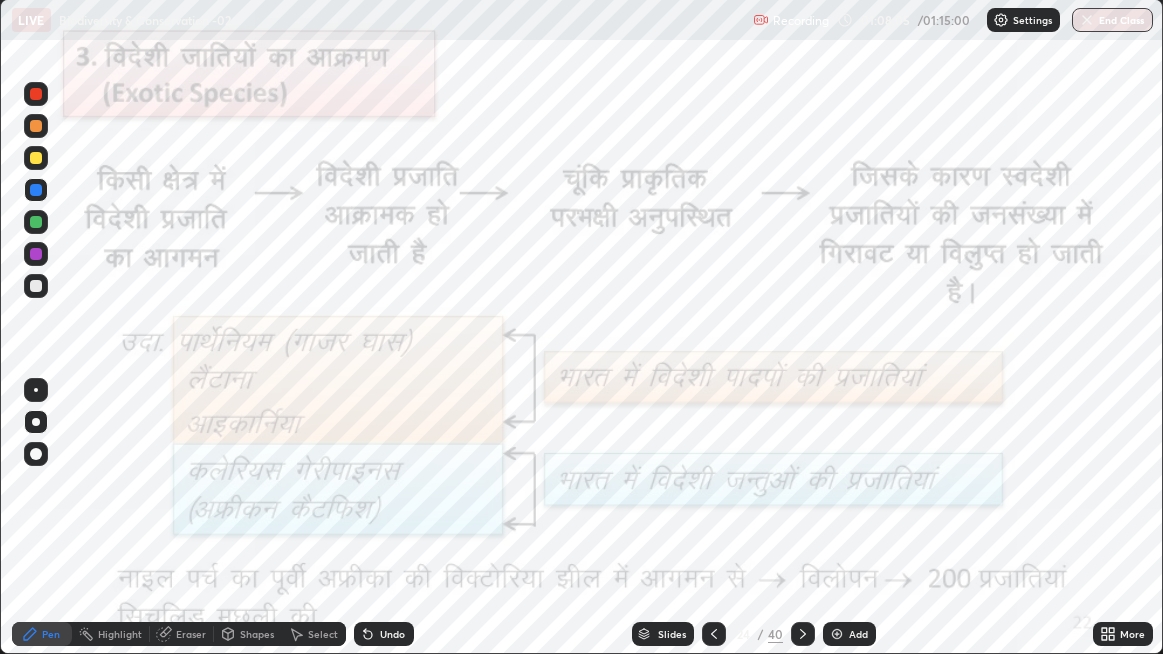 click 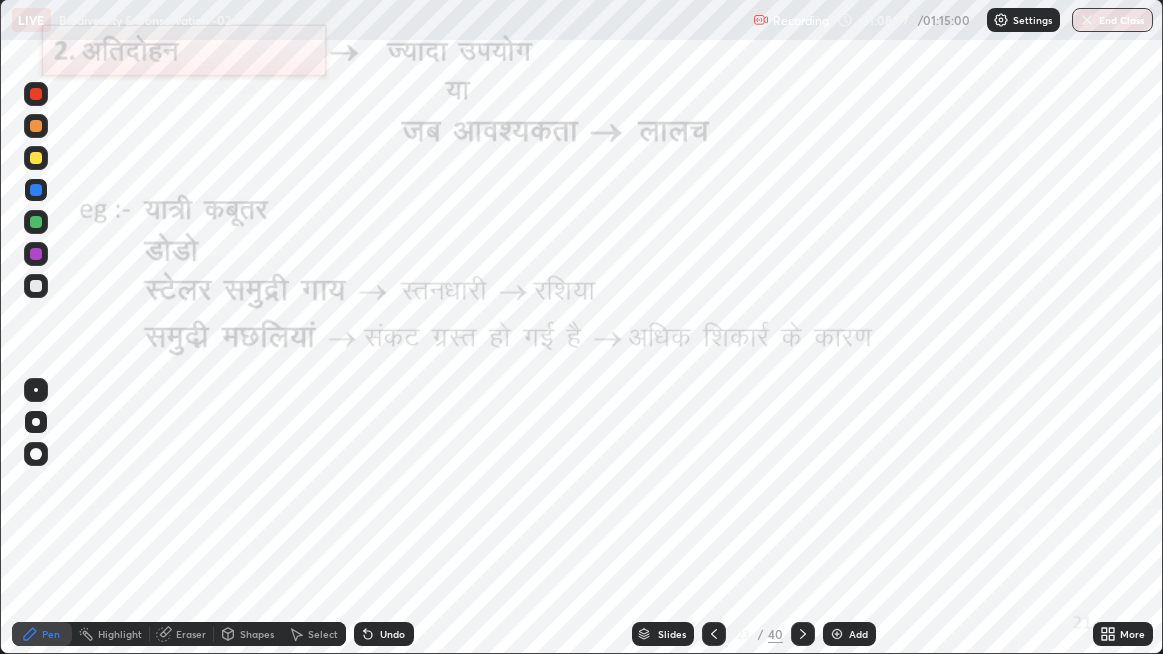 click at bounding box center [714, 634] 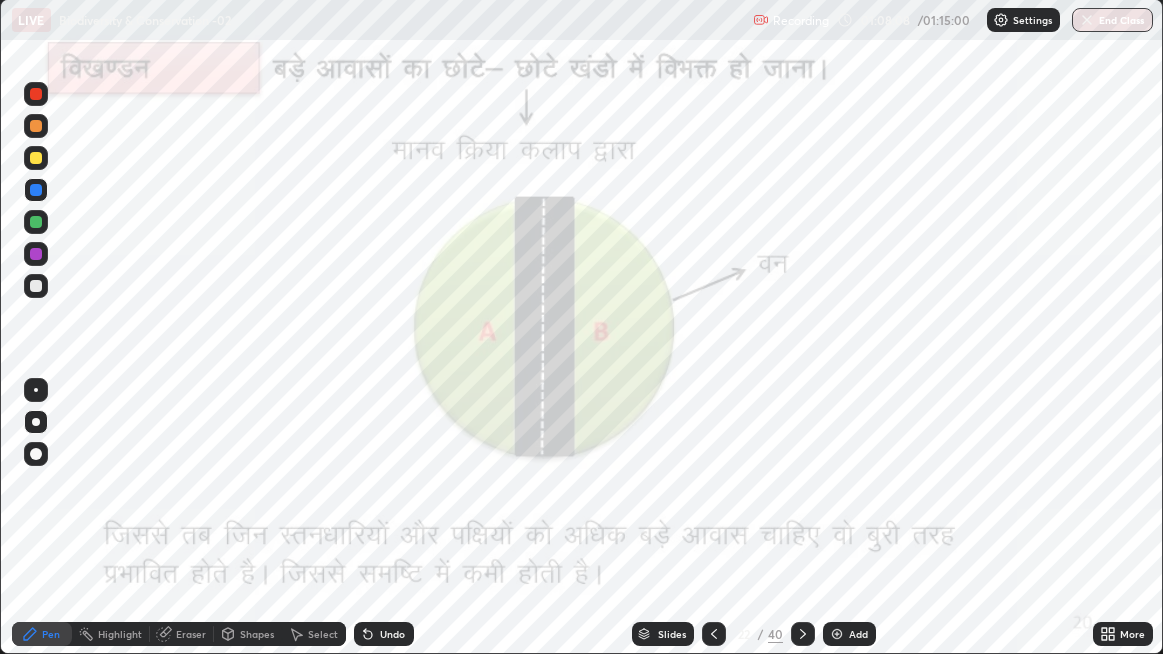 click at bounding box center [714, 634] 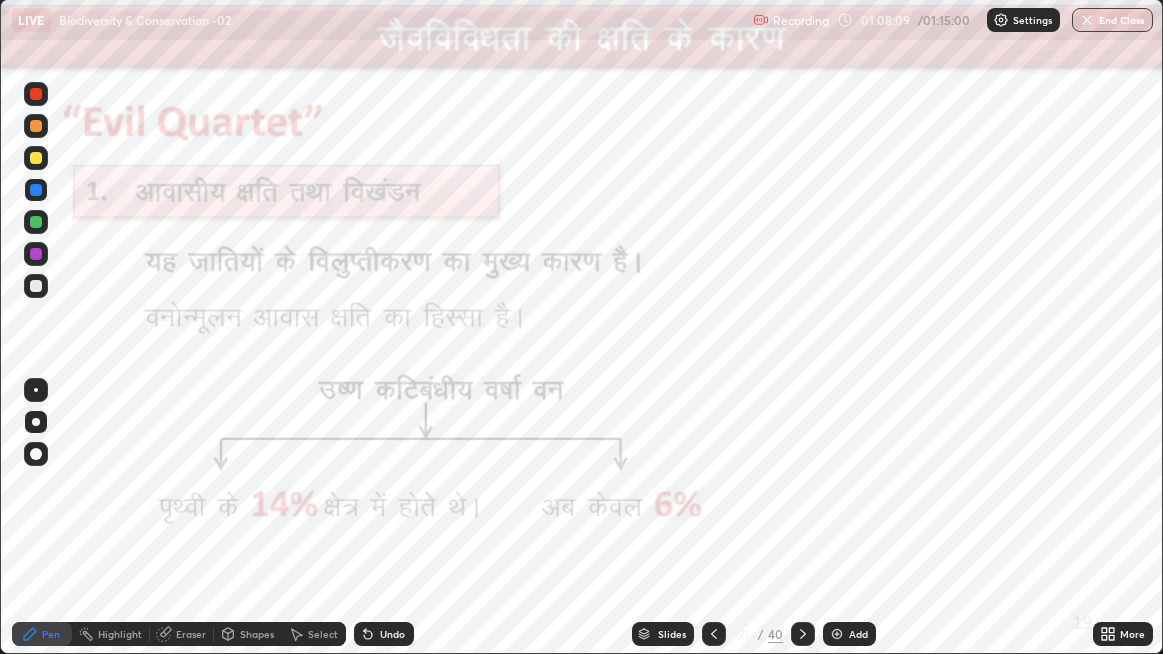 click at bounding box center [803, 634] 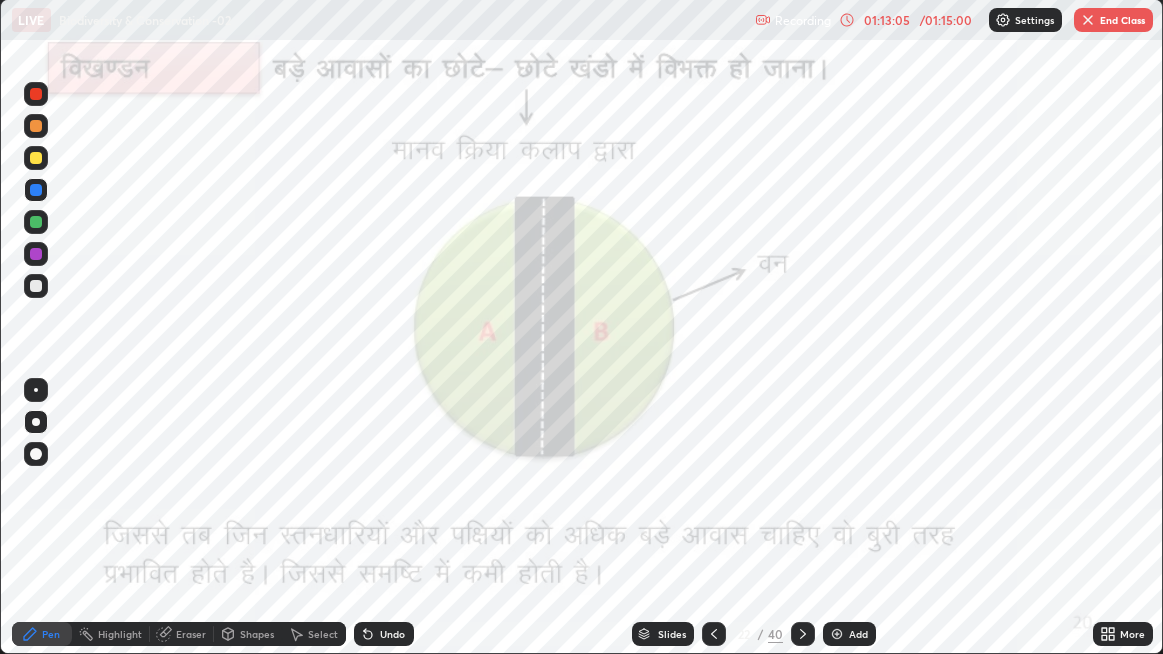 click on "End Class" at bounding box center [1113, 20] 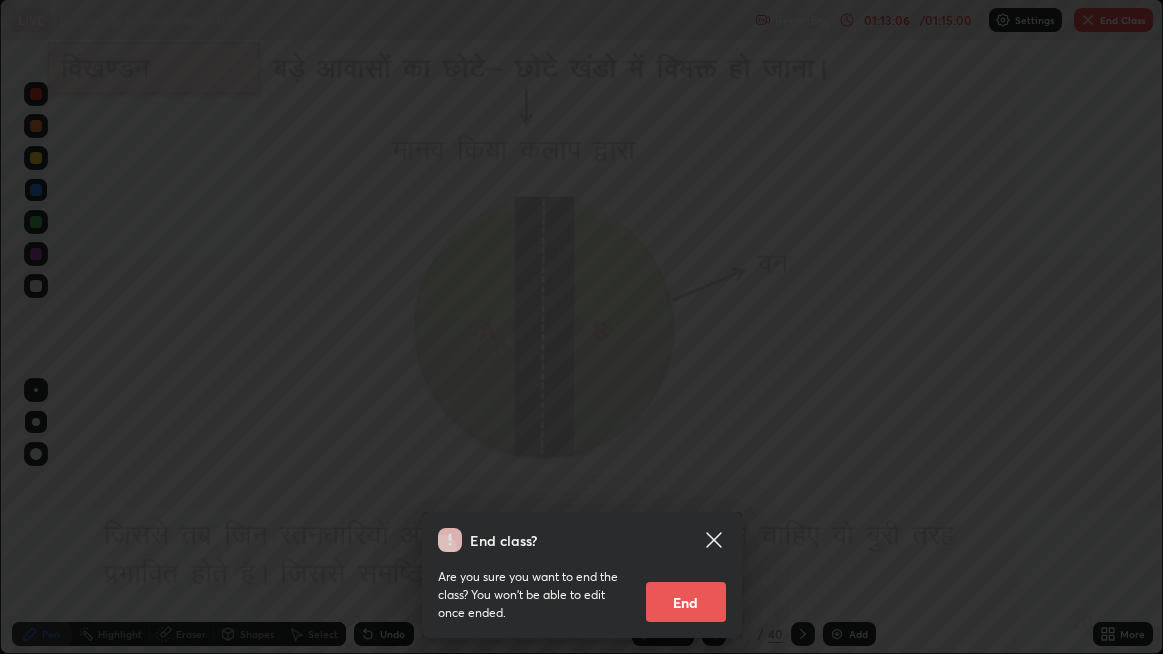 click on "End" at bounding box center (686, 602) 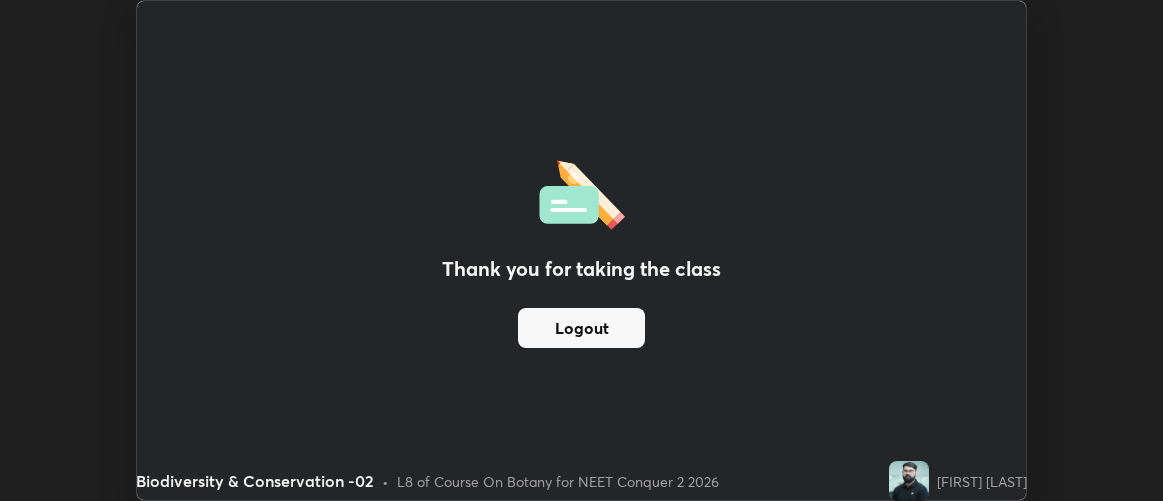 scroll, scrollTop: 500, scrollLeft: 1163, axis: both 